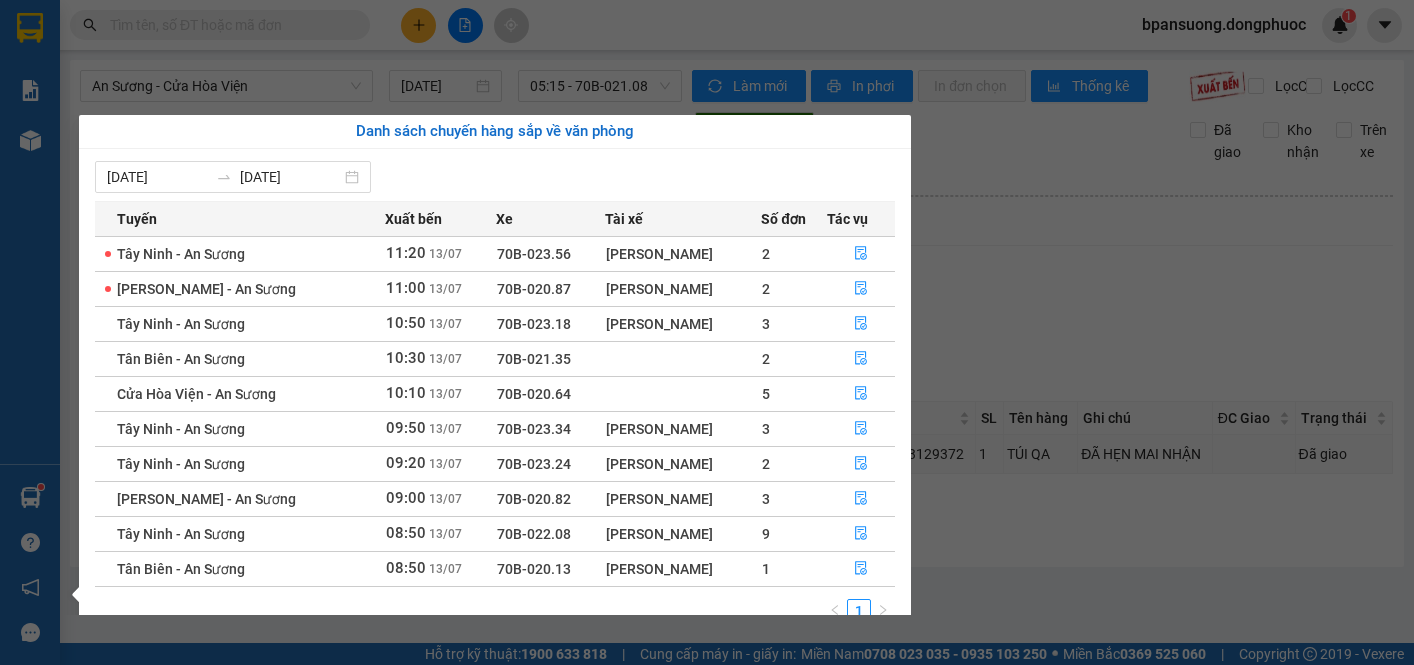 scroll, scrollTop: 0, scrollLeft: 0, axis: both 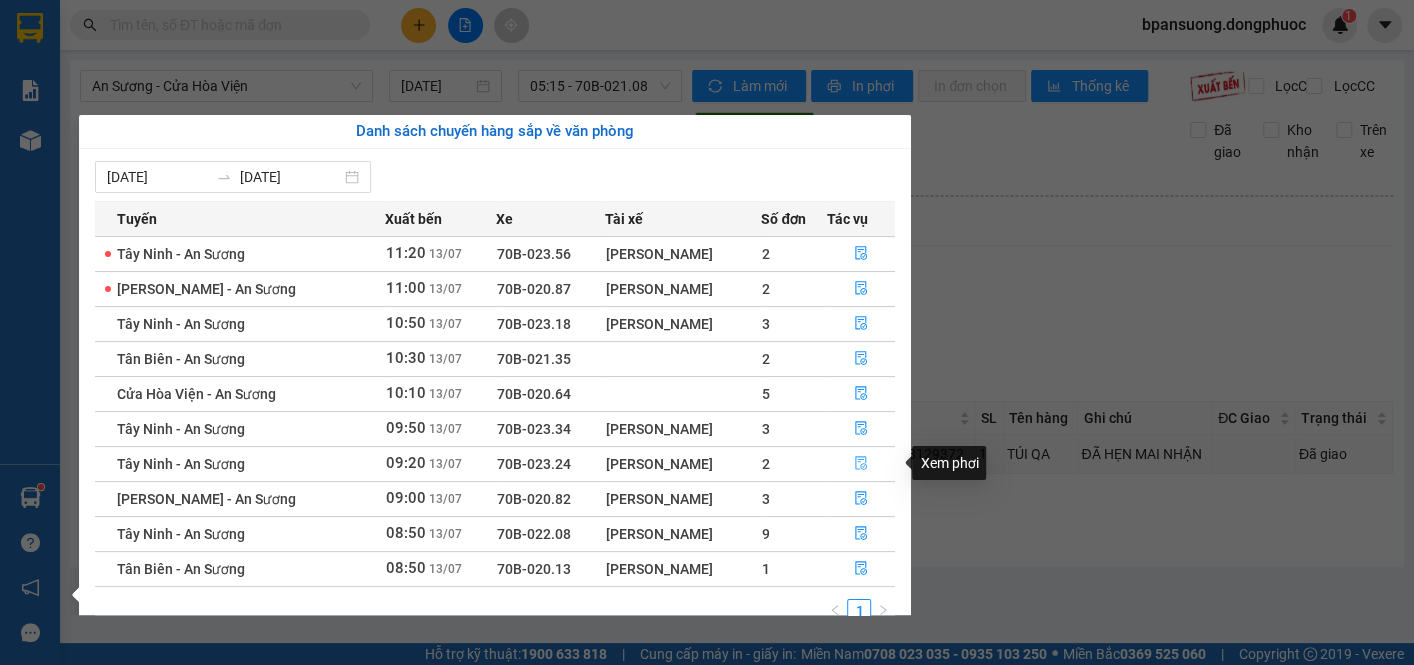 drag, startPoint x: 853, startPoint y: 463, endPoint x: 449, endPoint y: 447, distance: 404.3167 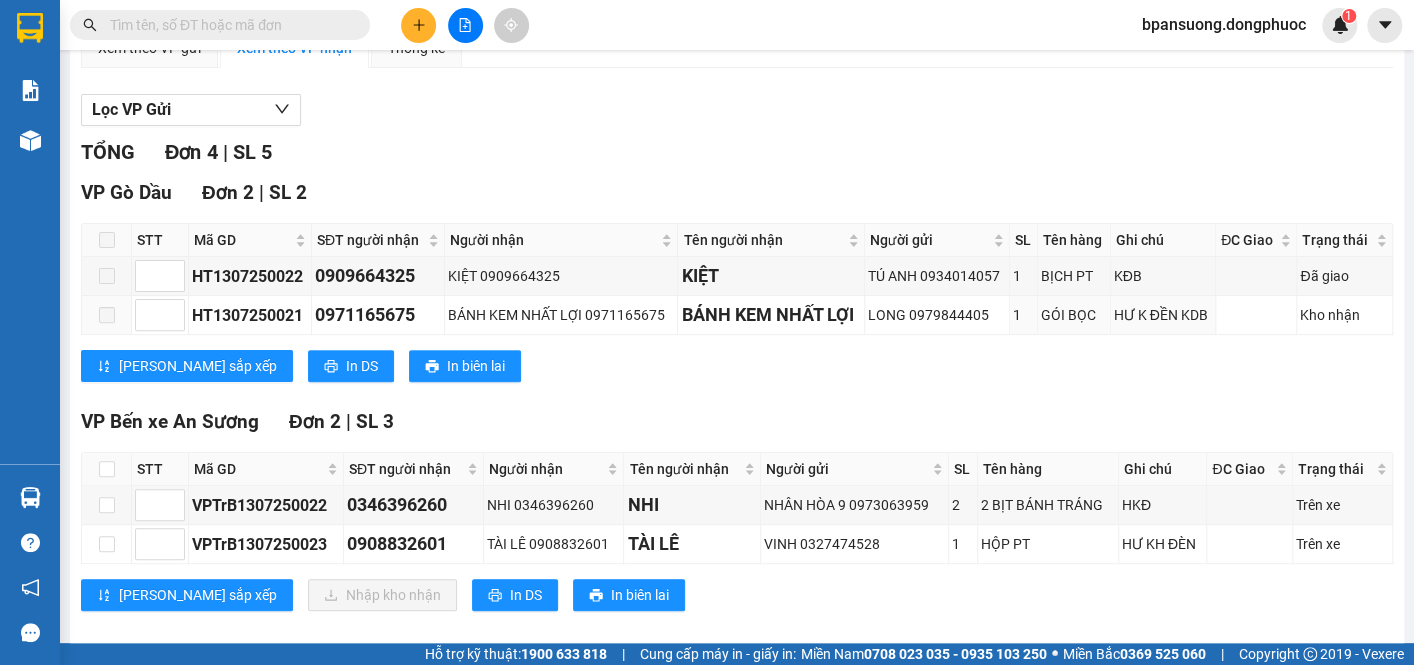 scroll, scrollTop: 181, scrollLeft: 0, axis: vertical 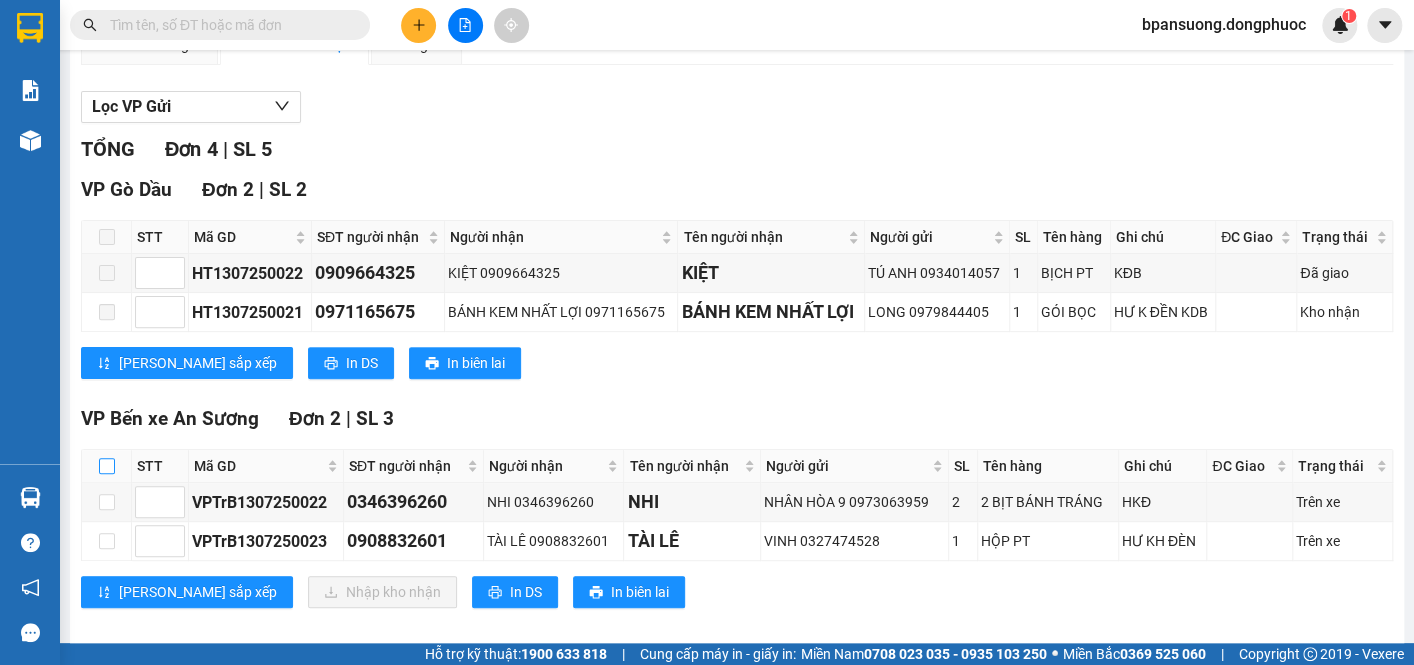 click at bounding box center (107, 466) 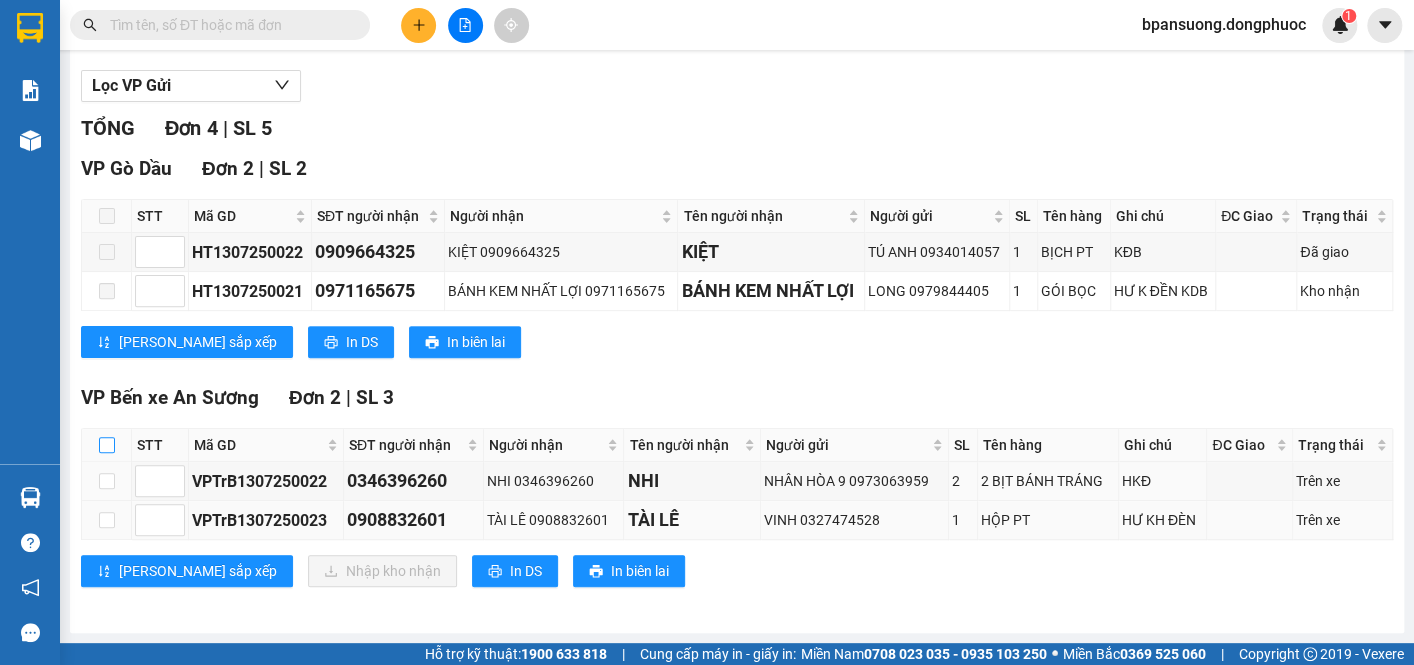 scroll, scrollTop: 217, scrollLeft: 0, axis: vertical 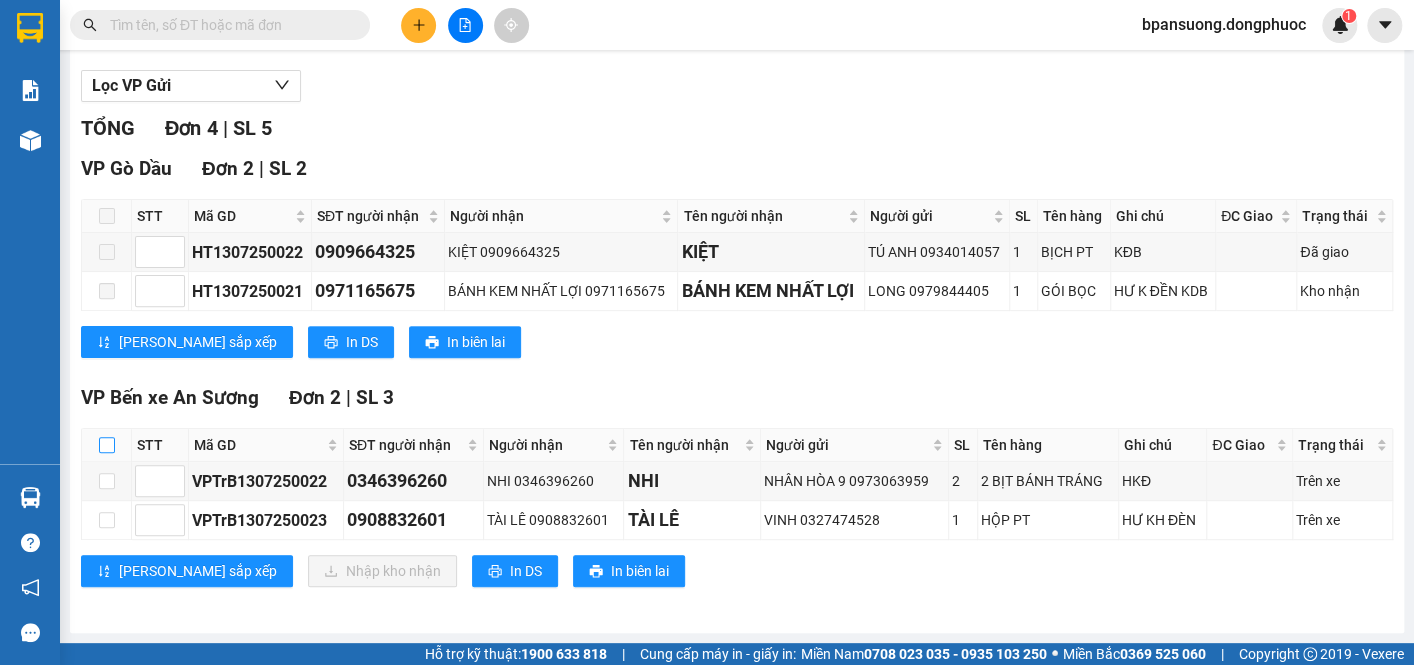 click at bounding box center (107, 445) 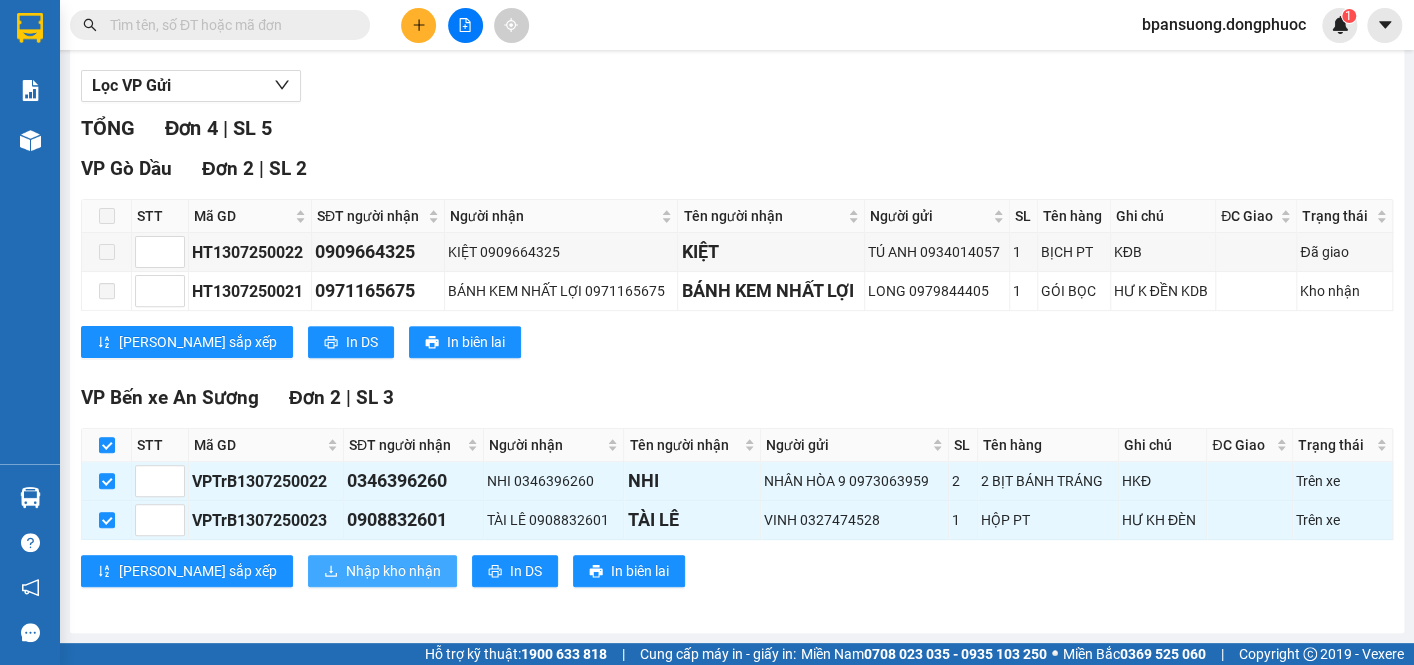 click on "Nhập kho nhận" at bounding box center (393, 571) 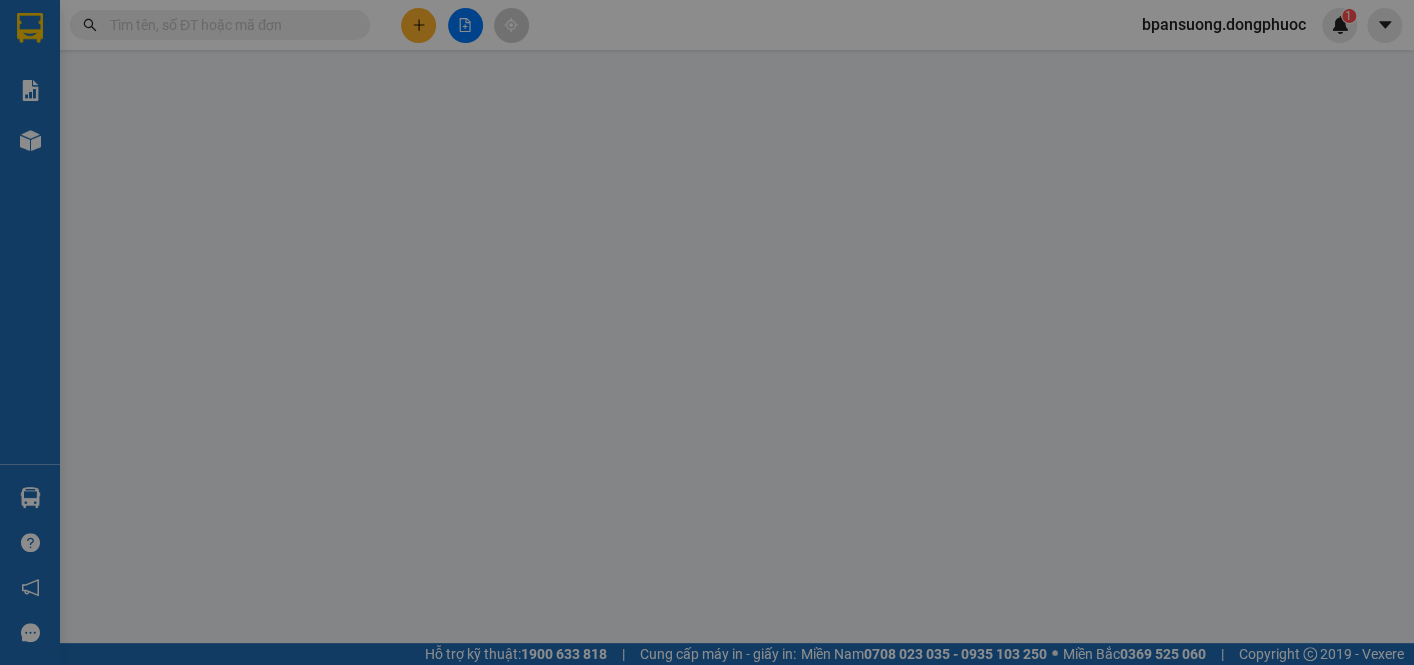 scroll, scrollTop: 0, scrollLeft: 0, axis: both 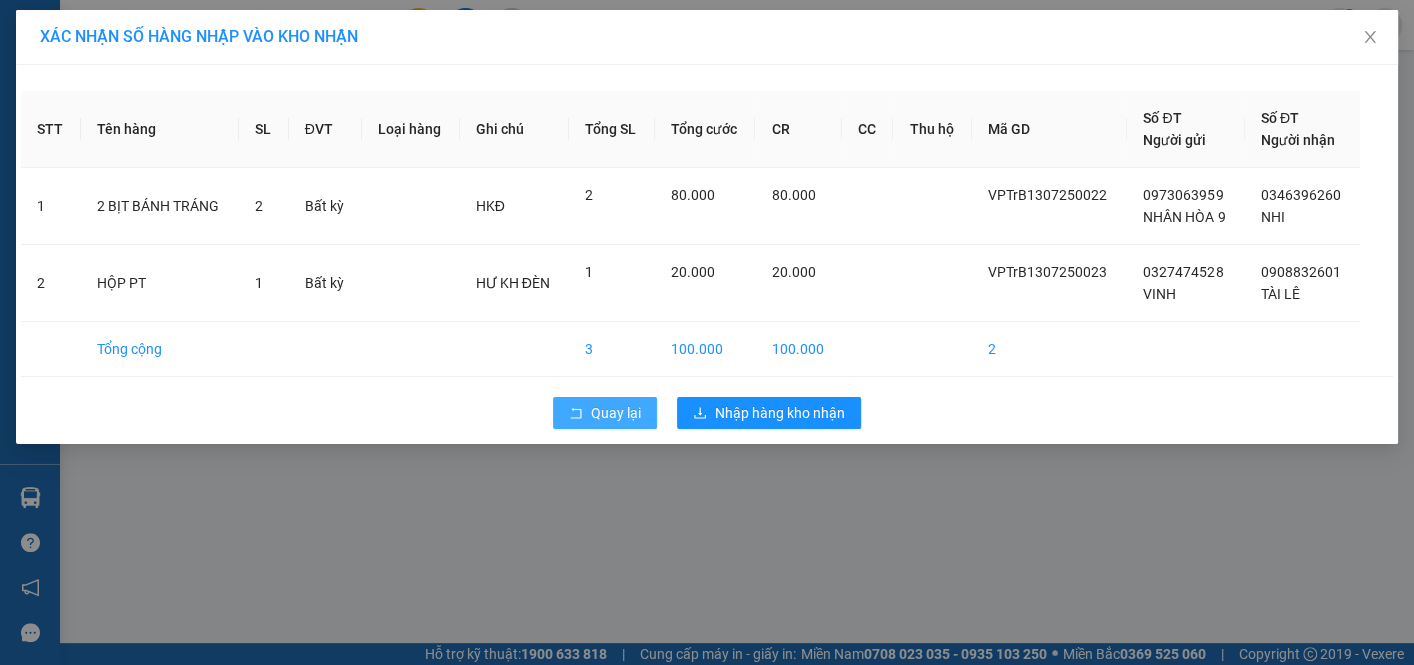 click on "Quay lại" at bounding box center [616, 413] 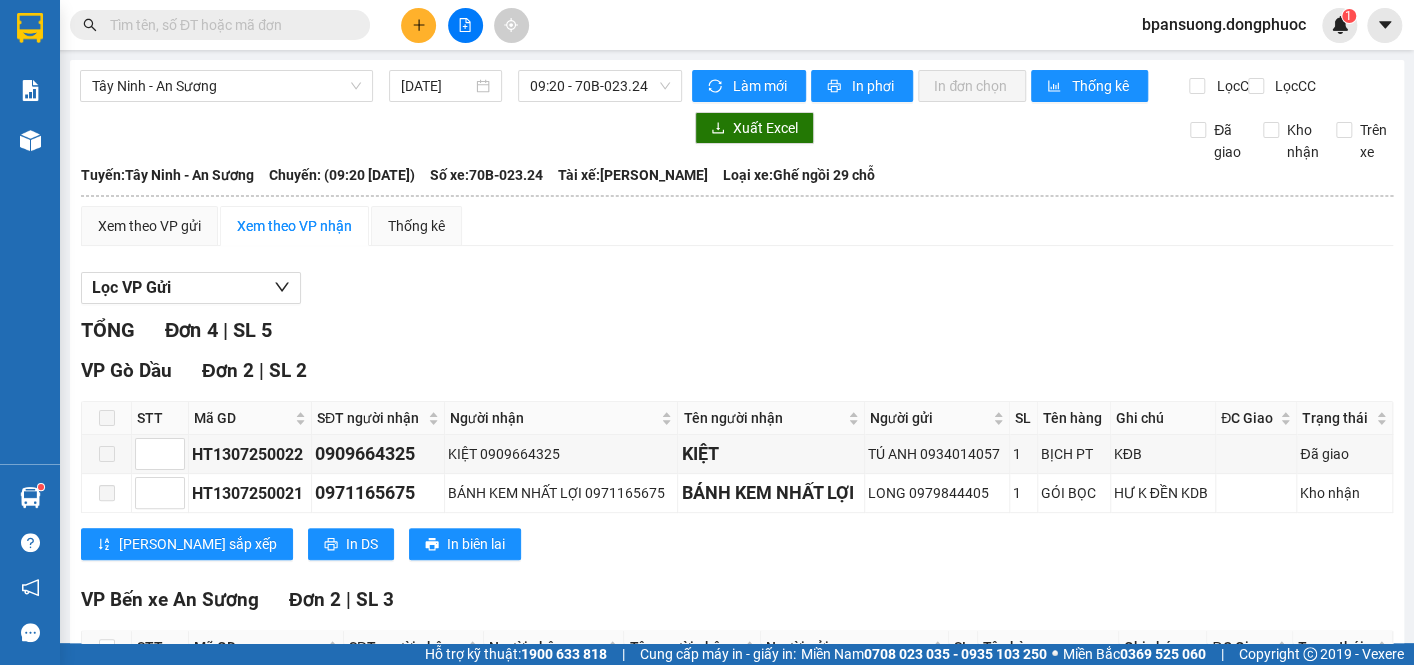 click at bounding box center [228, 25] 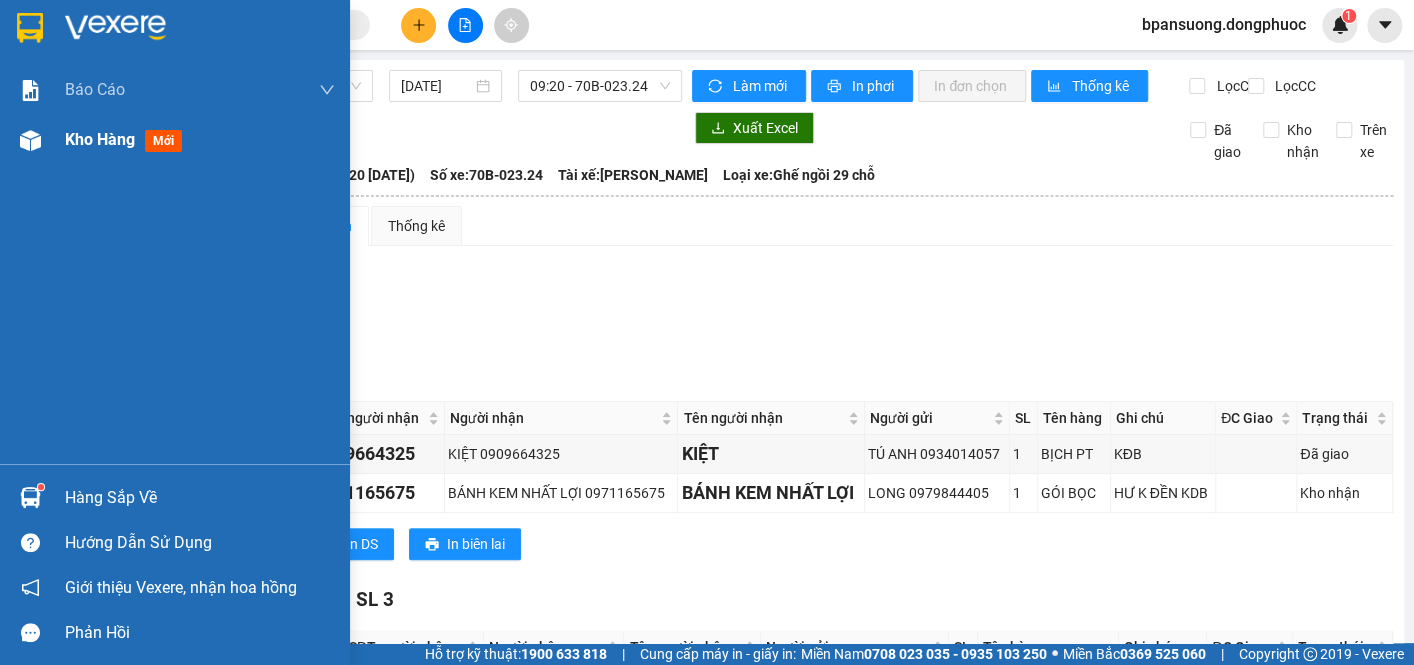 click on "mới" at bounding box center [163, 141] 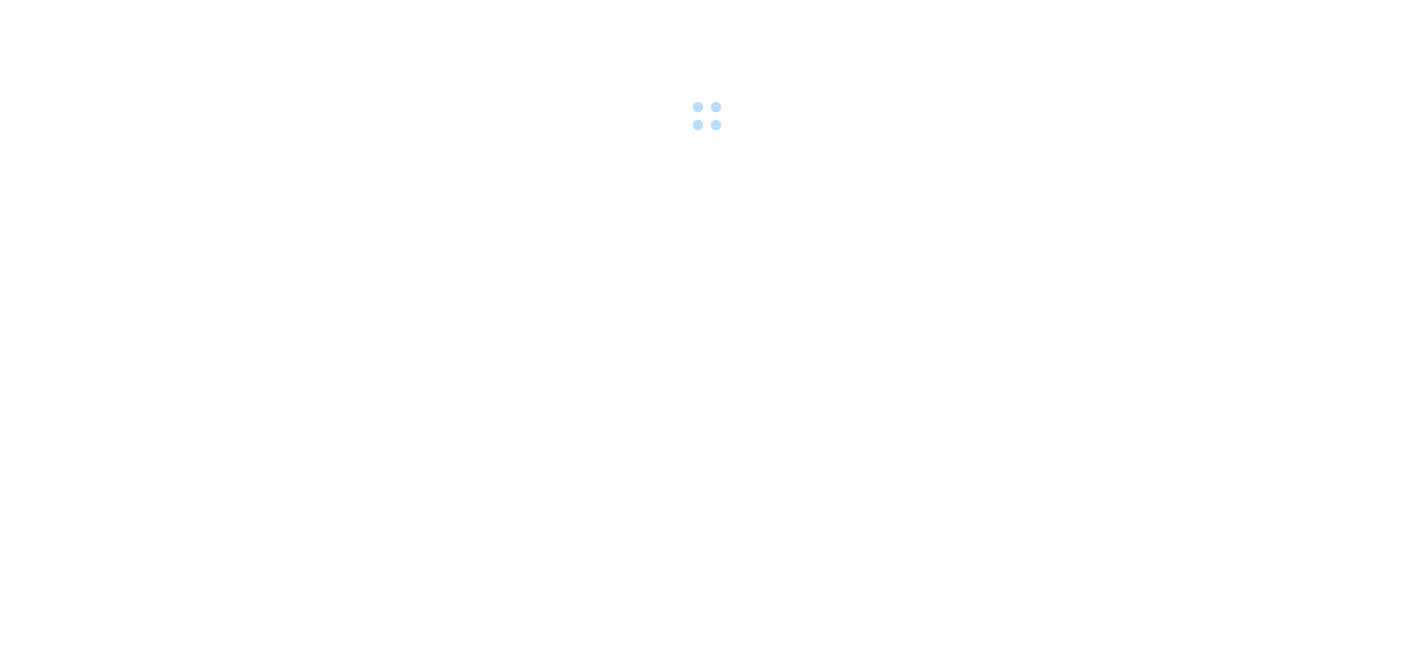 scroll, scrollTop: 0, scrollLeft: 0, axis: both 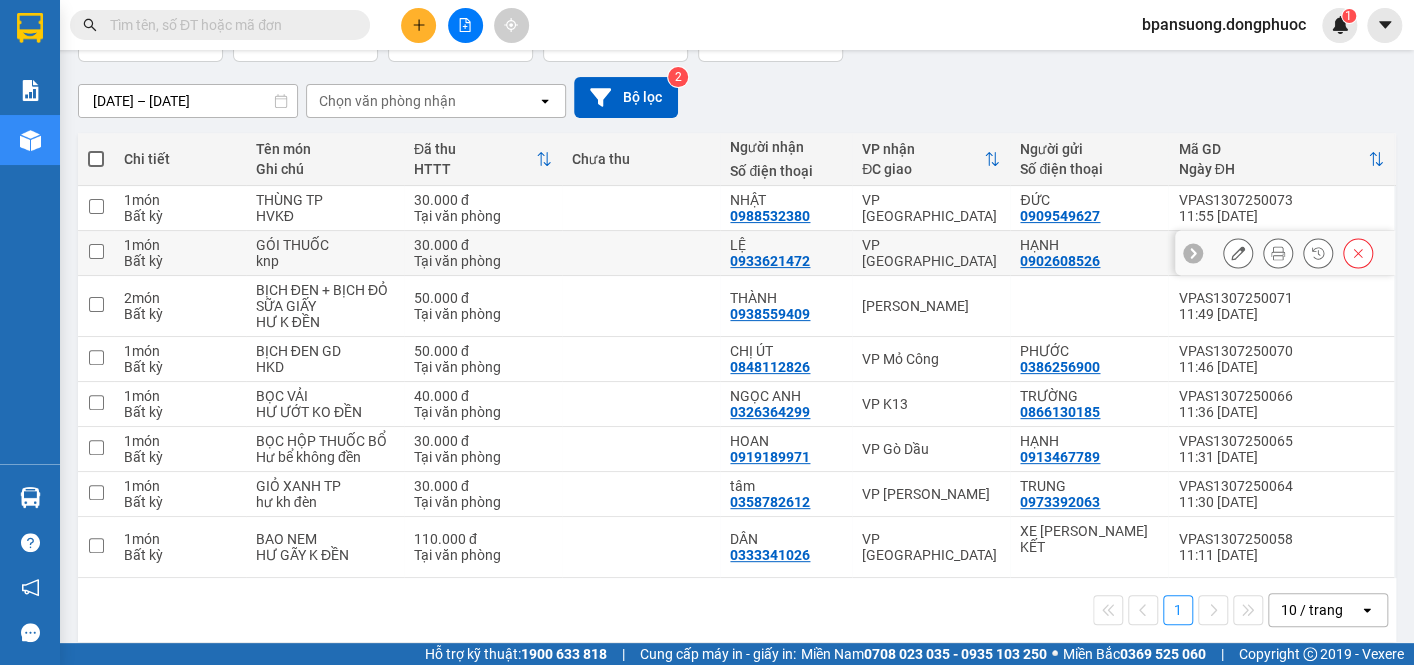 click on "VP [GEOGRAPHIC_DATA]" at bounding box center [931, 253] 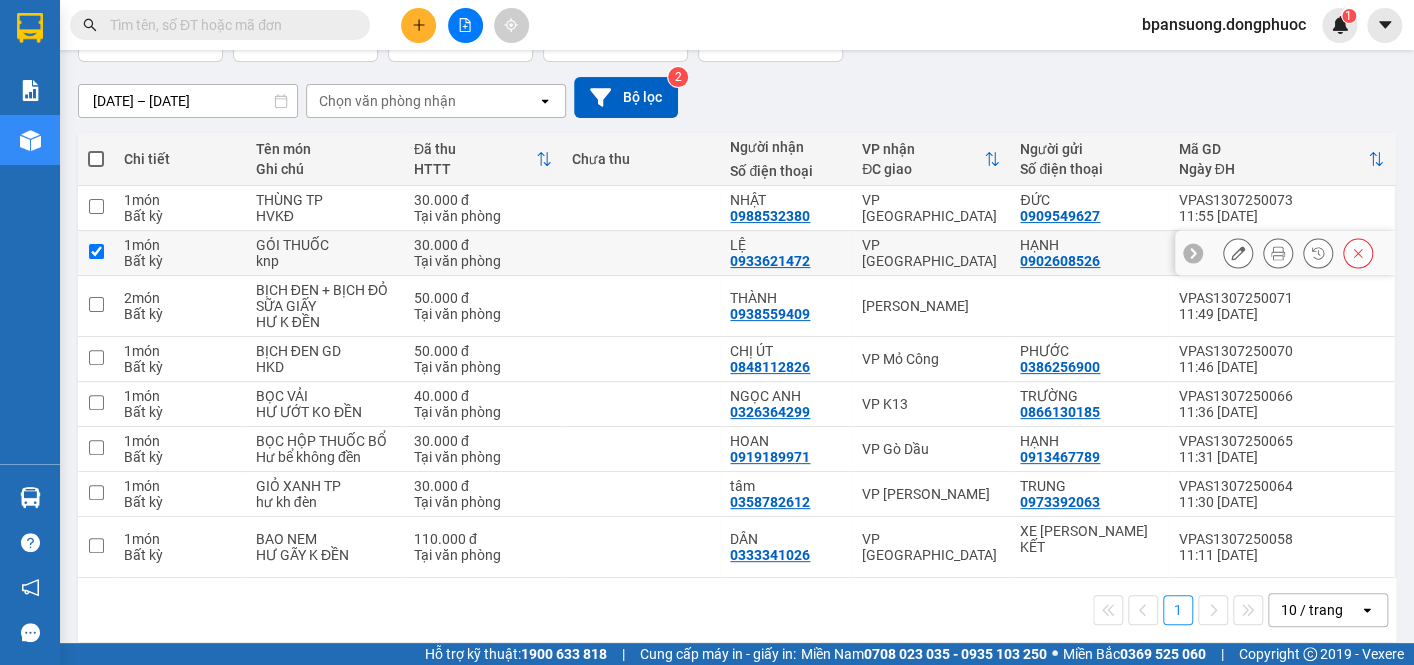 checkbox on "true" 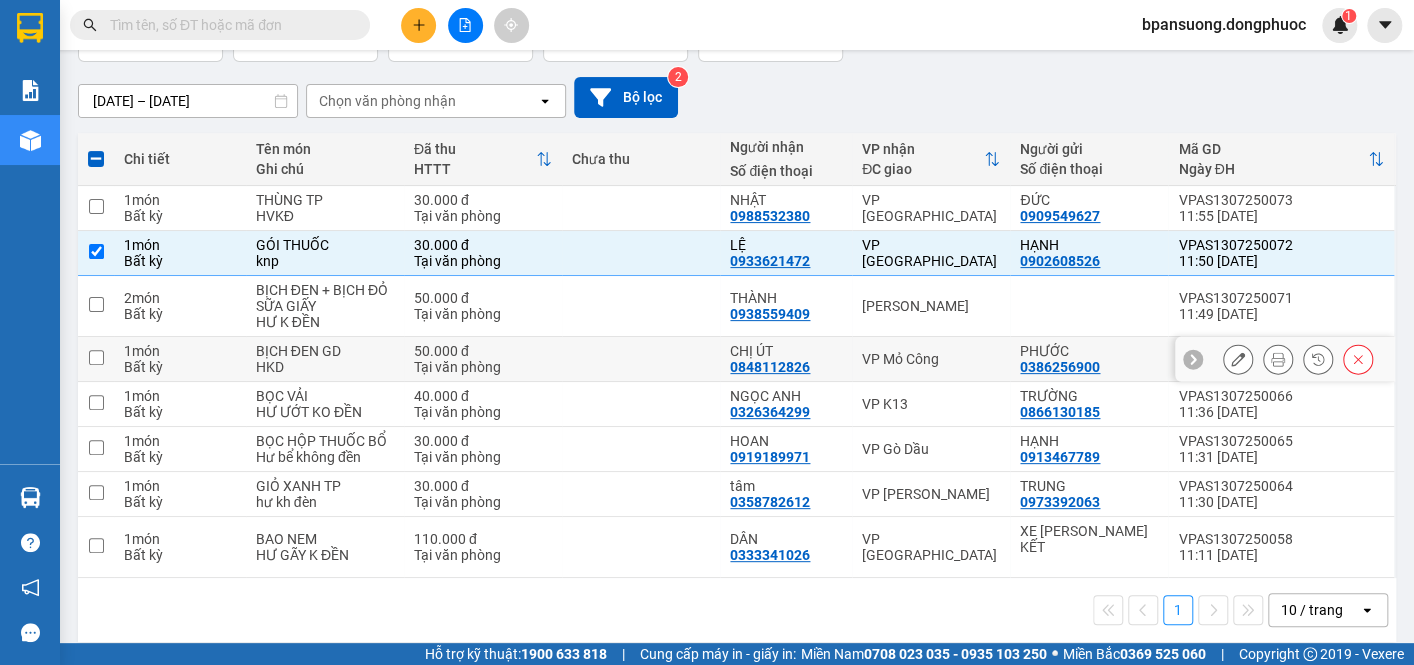 click on "VP Mỏ Công" at bounding box center [931, 359] 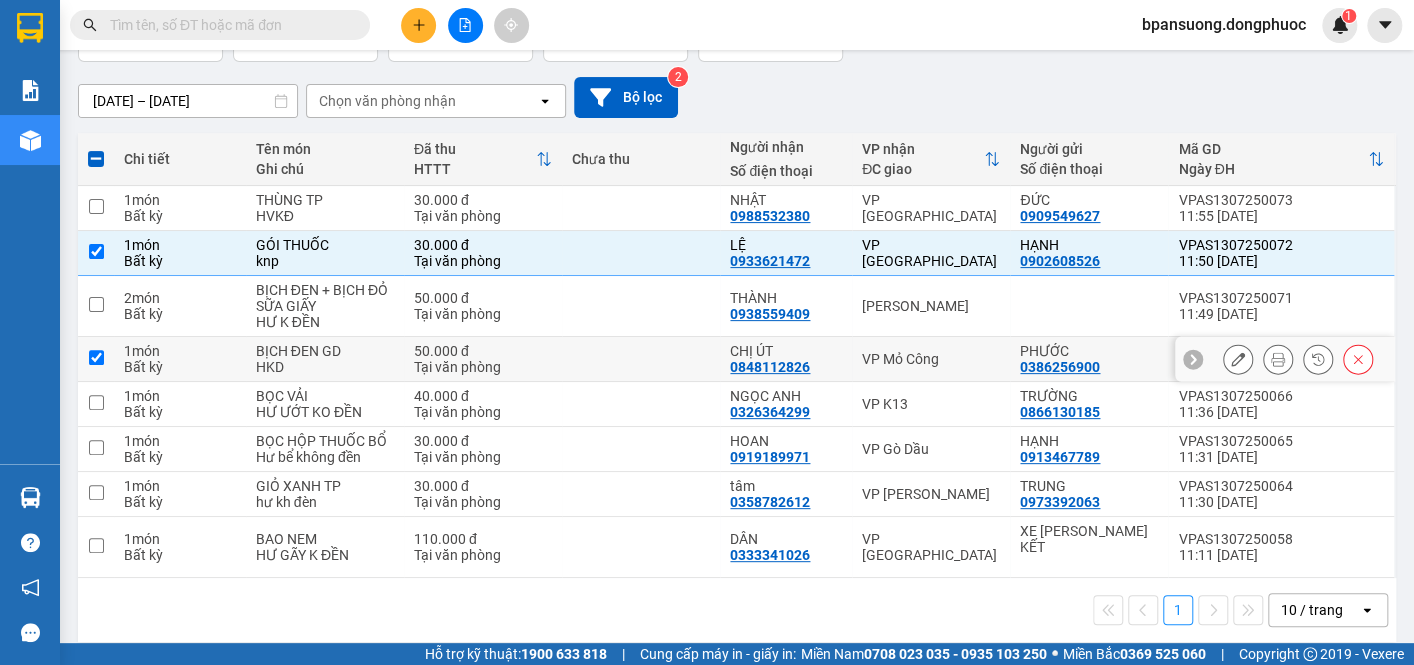 checkbox on "true" 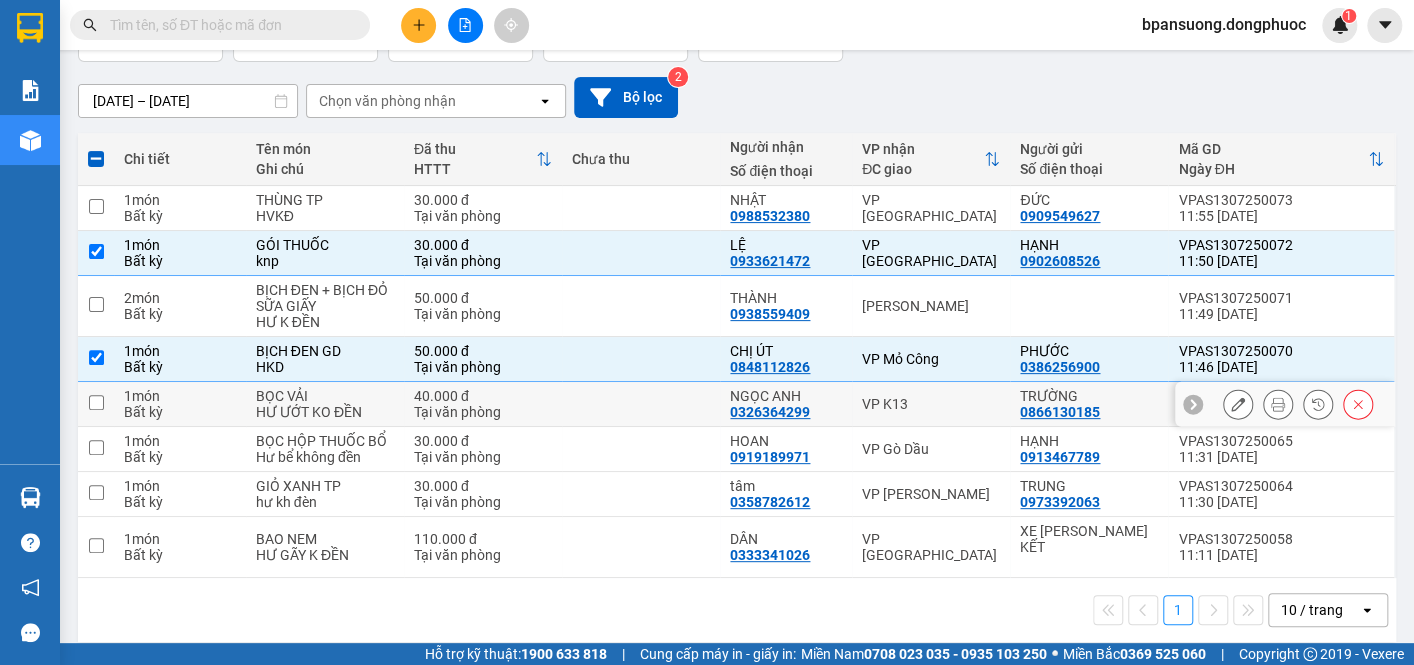 click on "VP K13" at bounding box center [931, 404] 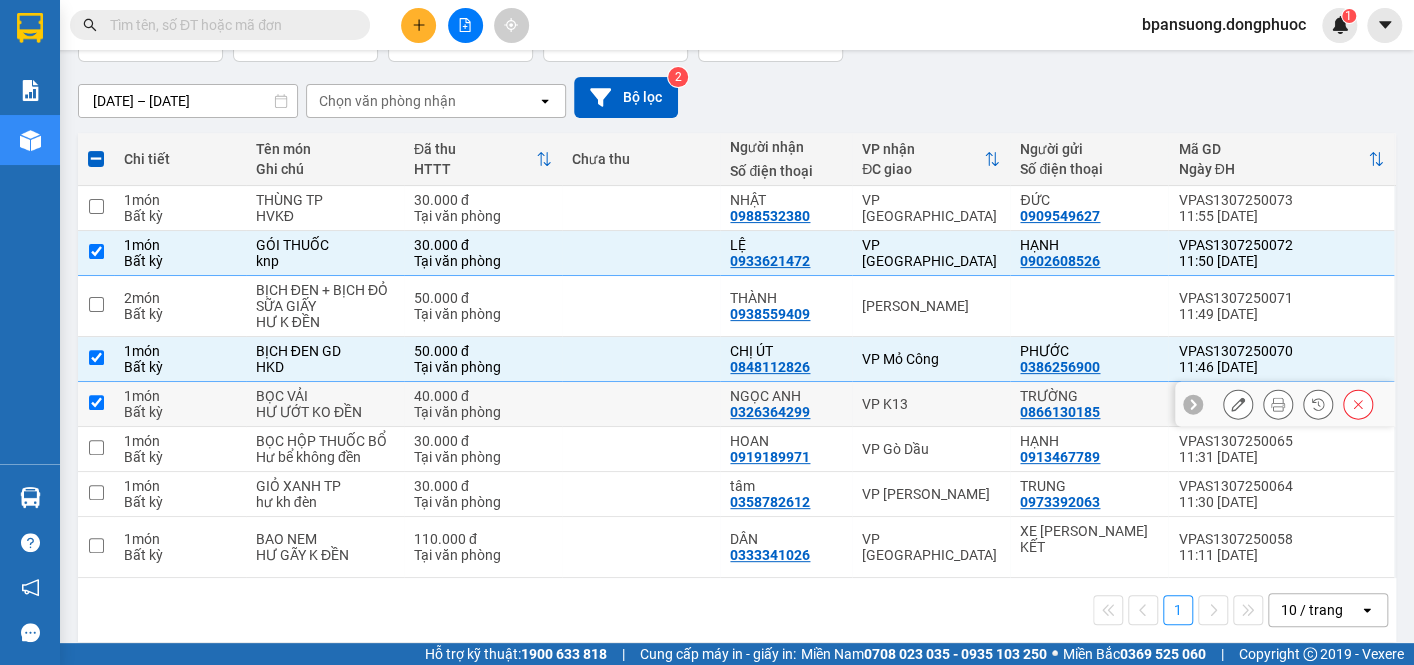 checkbox on "true" 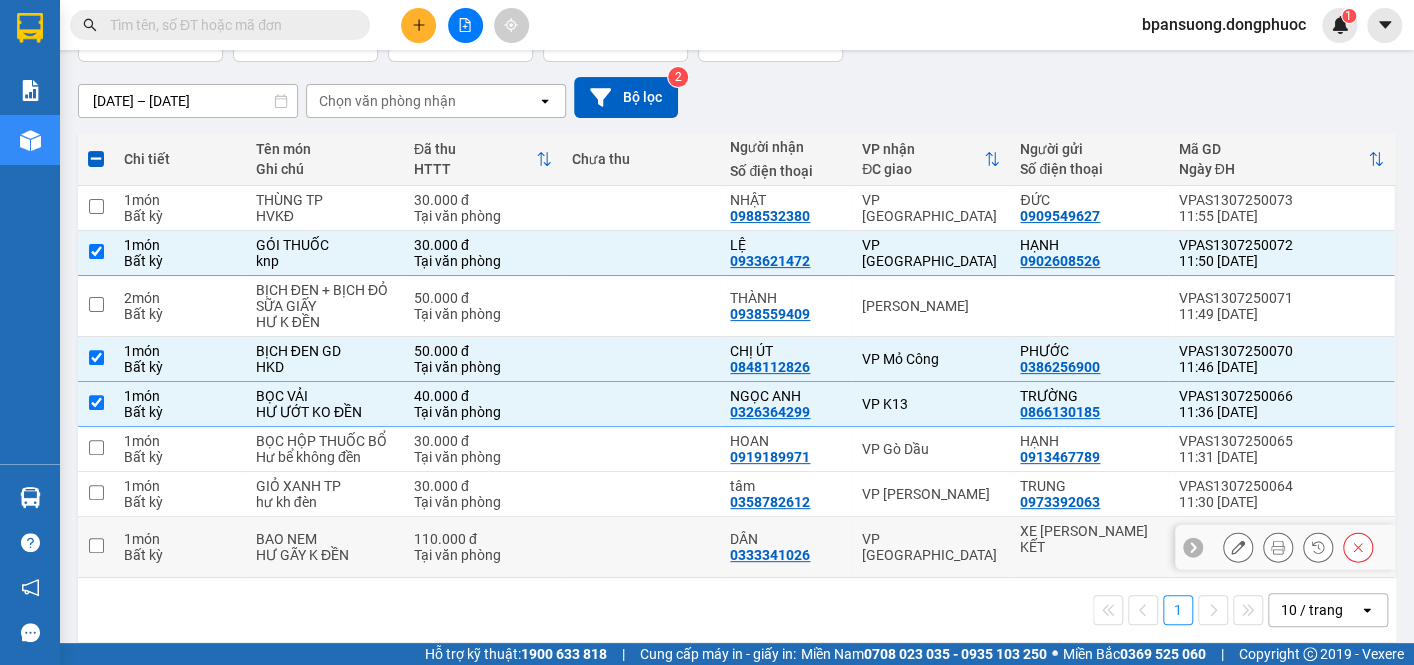 click on "VP [GEOGRAPHIC_DATA]" at bounding box center (931, 547) 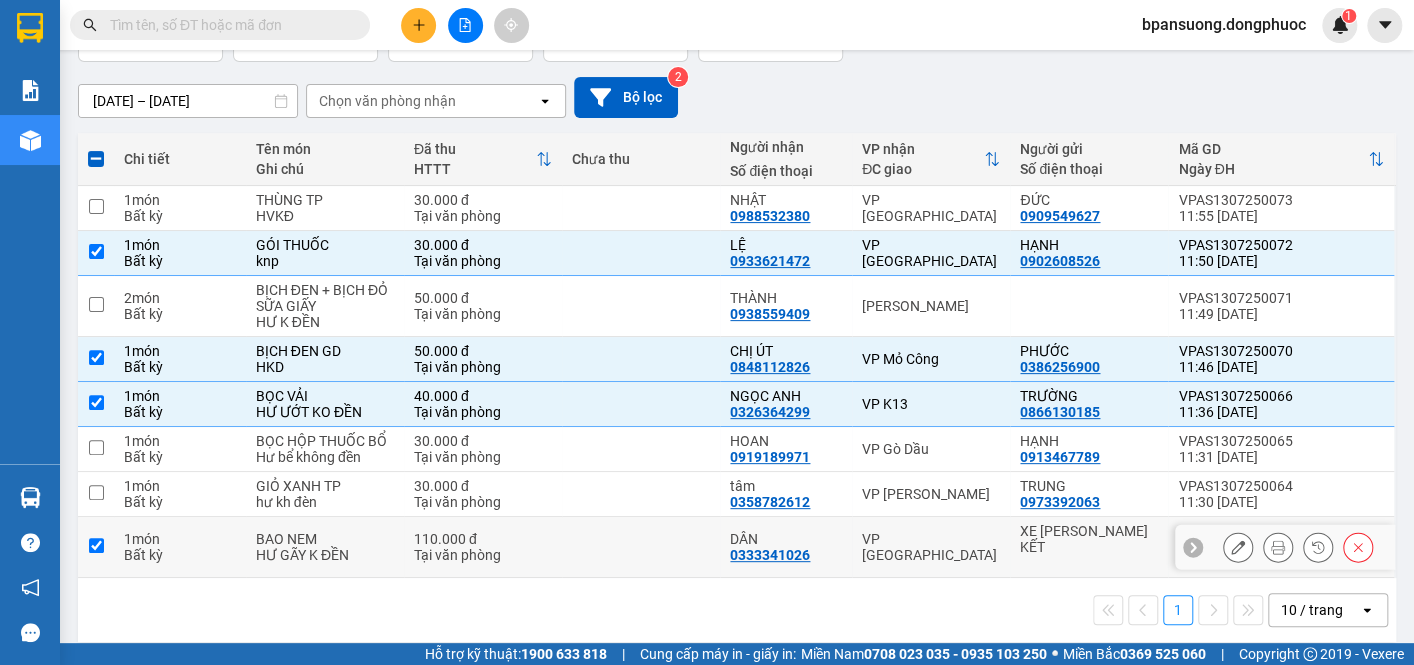 checkbox on "true" 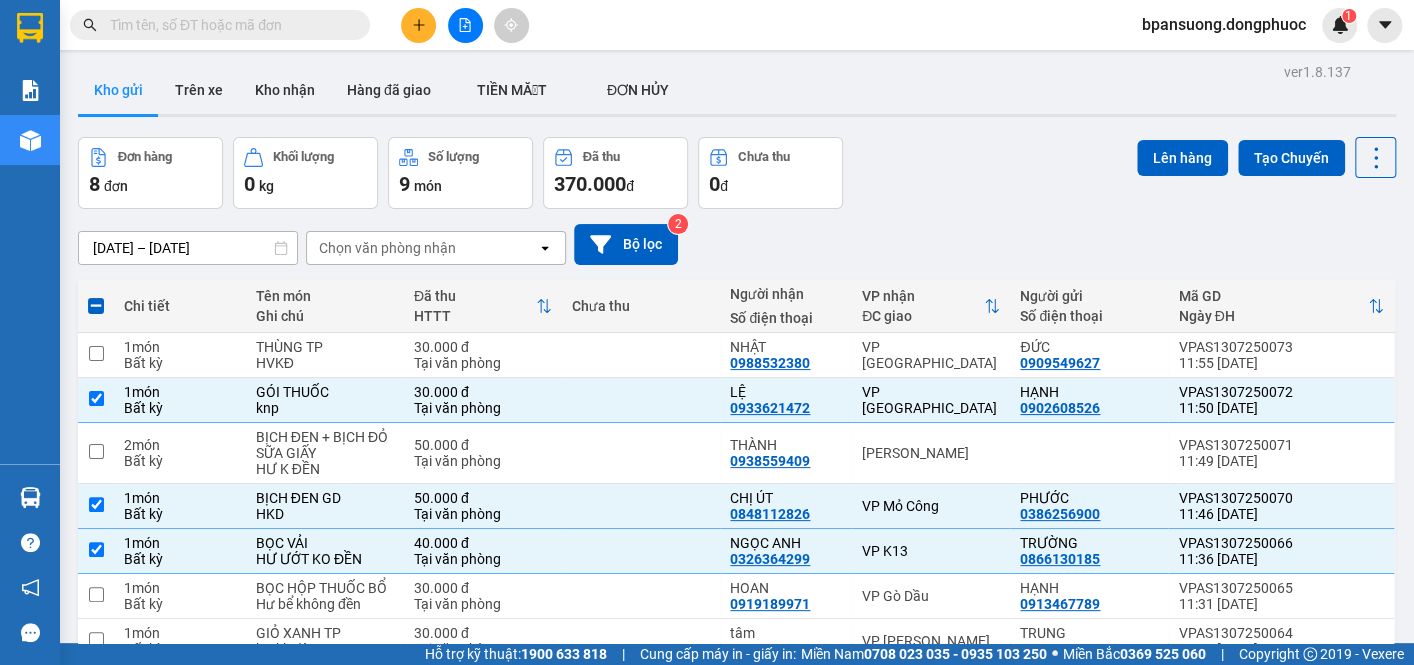 scroll, scrollTop: 0, scrollLeft: 0, axis: both 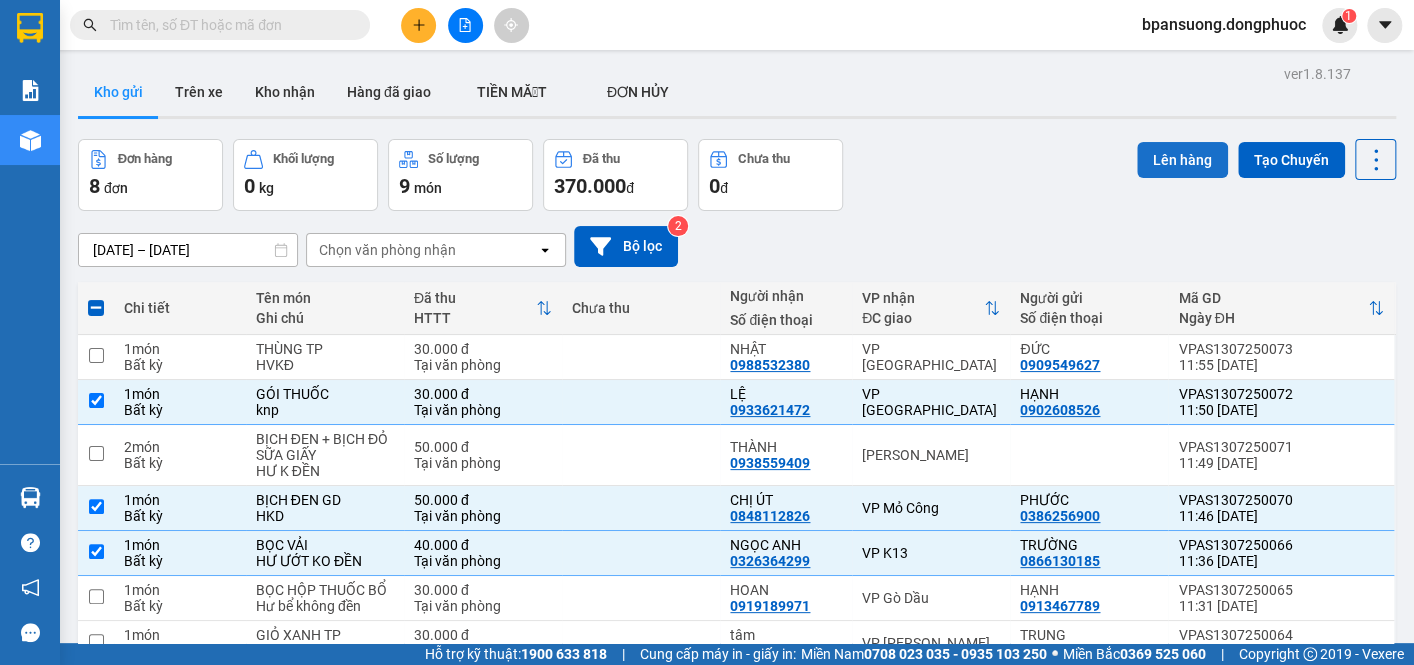 click on "Lên hàng" at bounding box center [1182, 160] 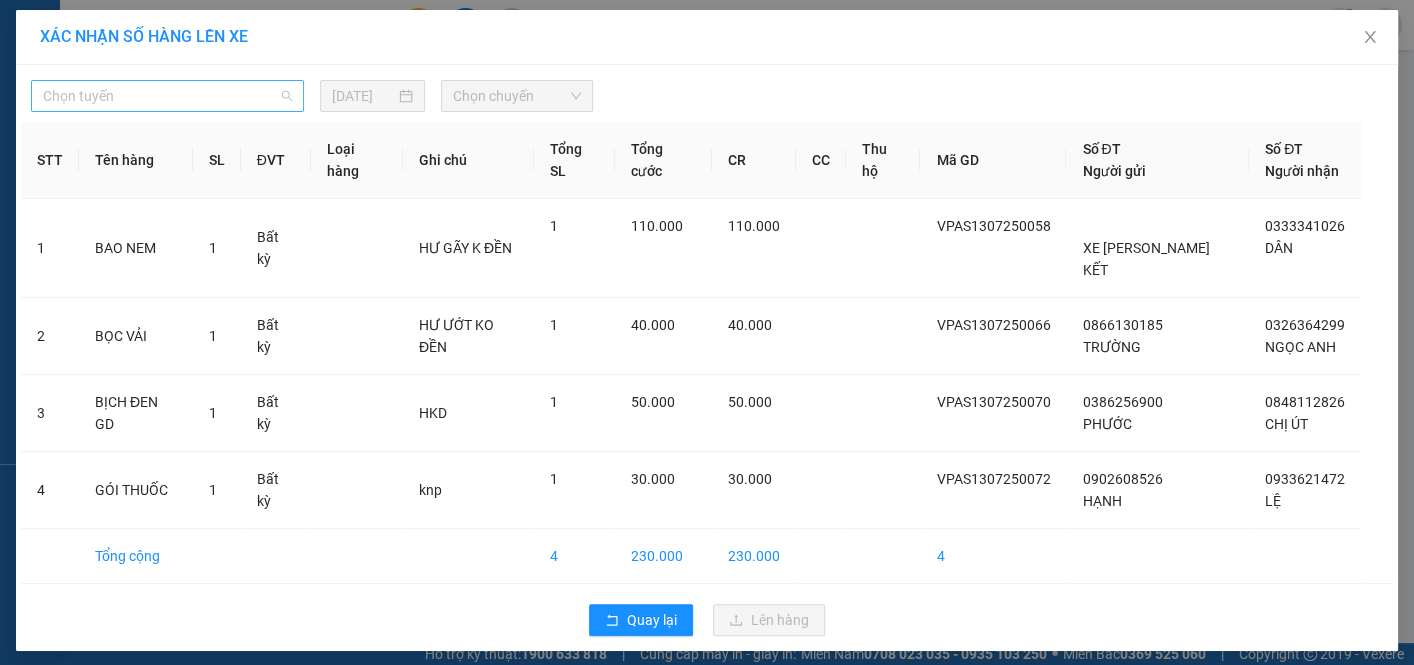 click on "Chọn tuyến" at bounding box center (167, 96) 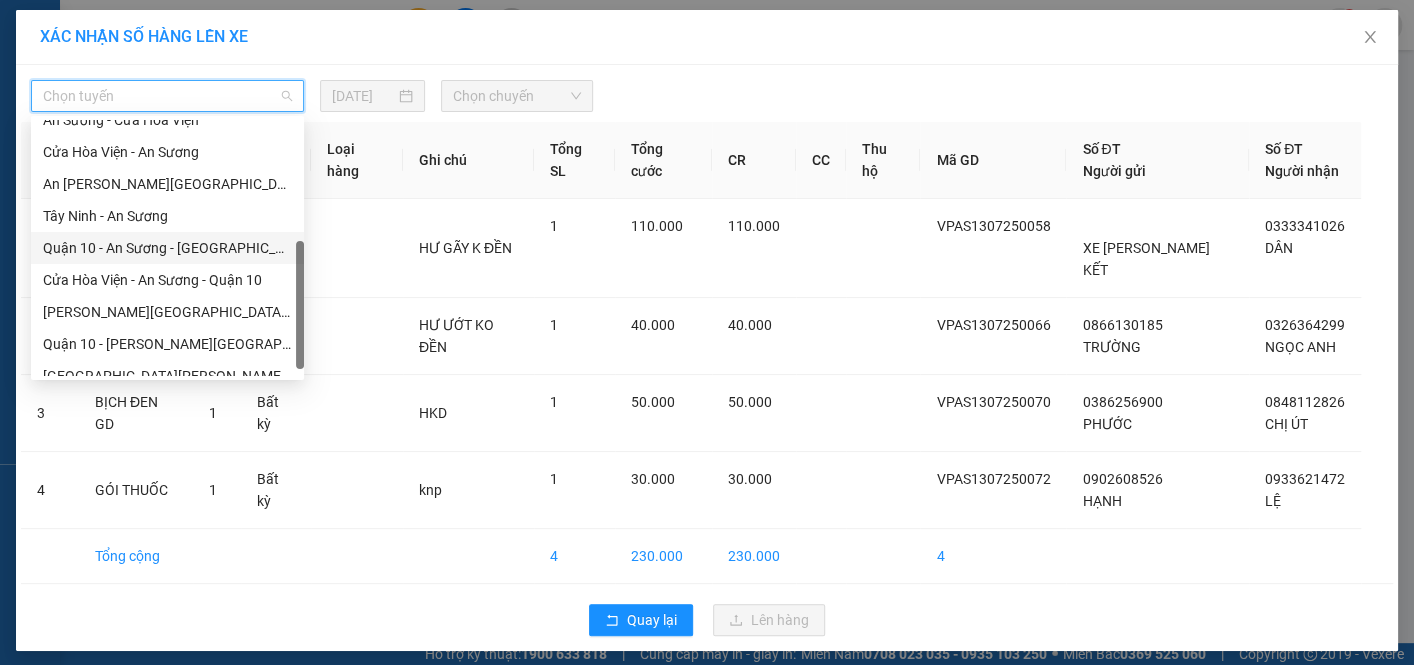 scroll, scrollTop: 181, scrollLeft: 0, axis: vertical 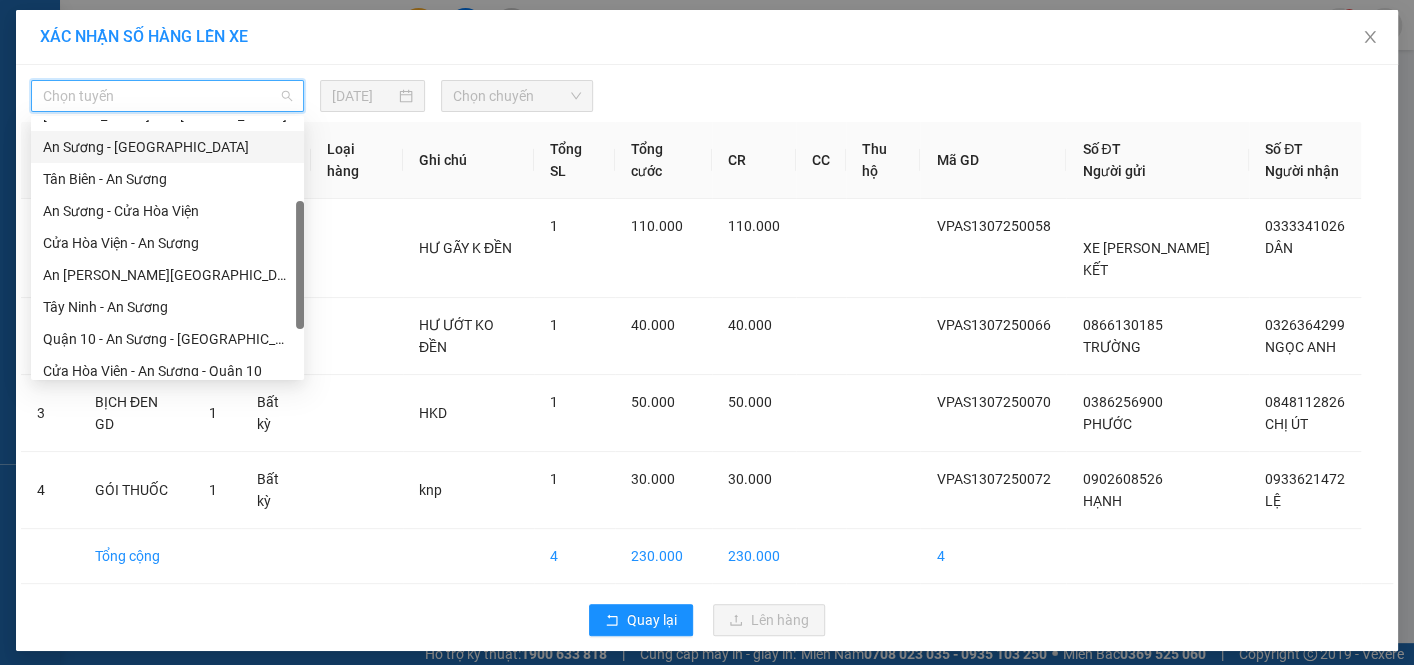click on "An Sương - [GEOGRAPHIC_DATA]" at bounding box center [167, 147] 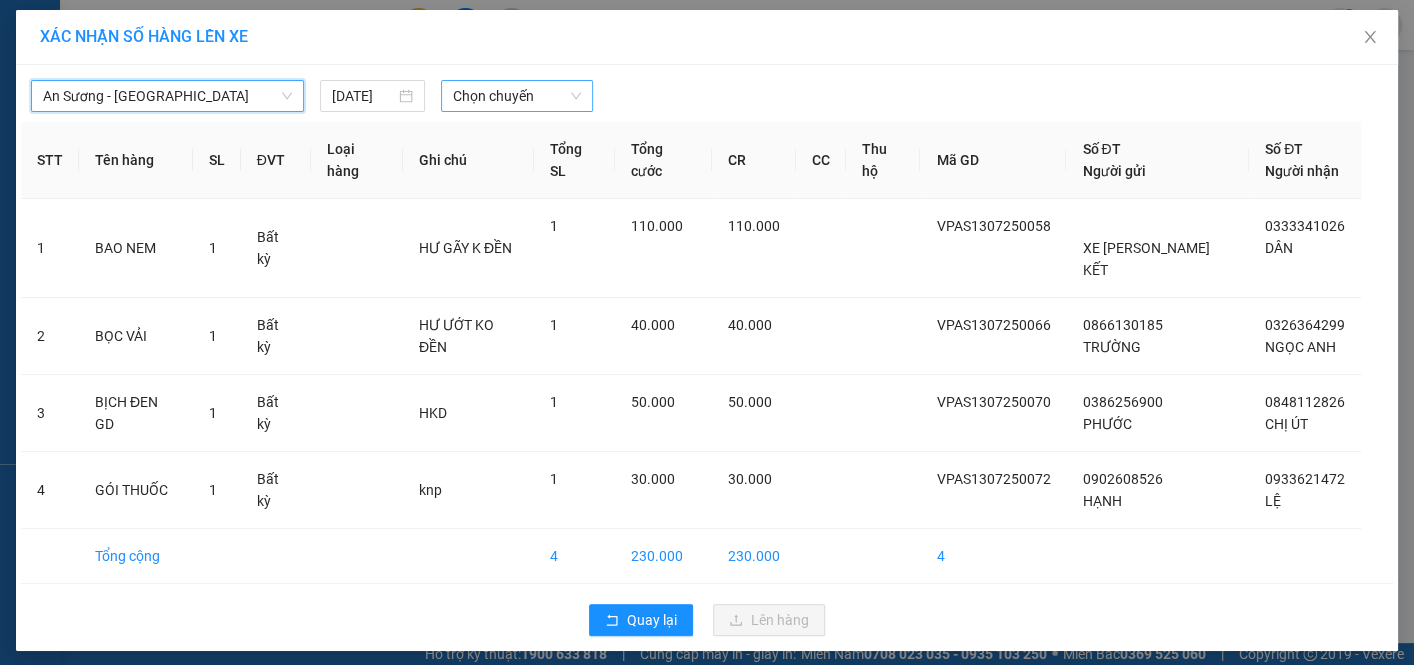 click on "Chọn chuyến" at bounding box center (517, 96) 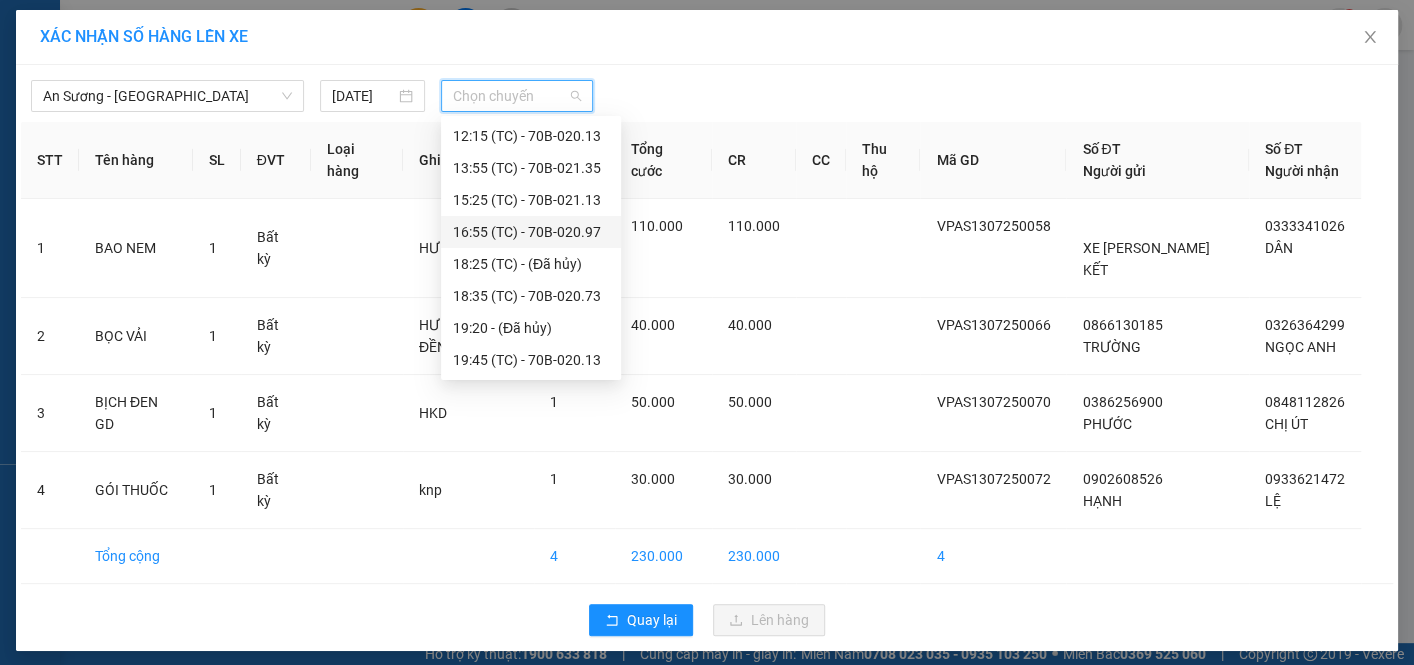scroll, scrollTop: 69, scrollLeft: 0, axis: vertical 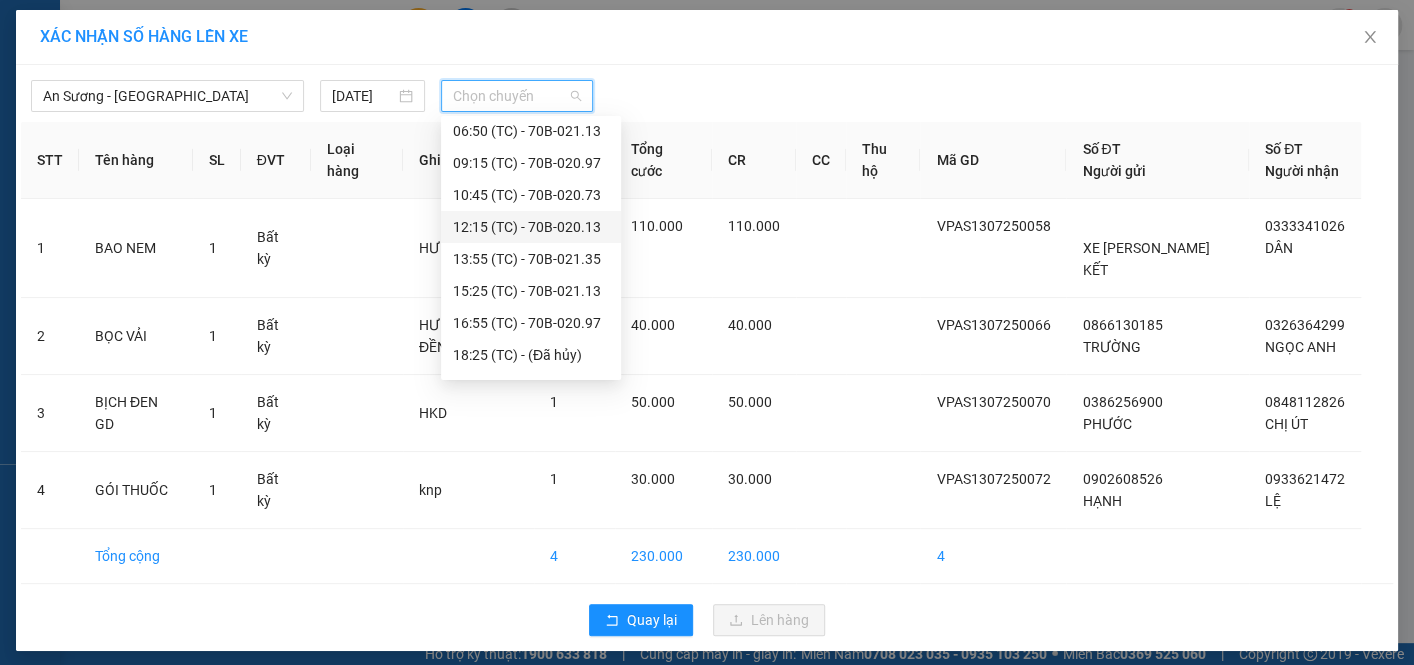 click on "12:15   (TC)   - 70B-020.13" at bounding box center [531, 227] 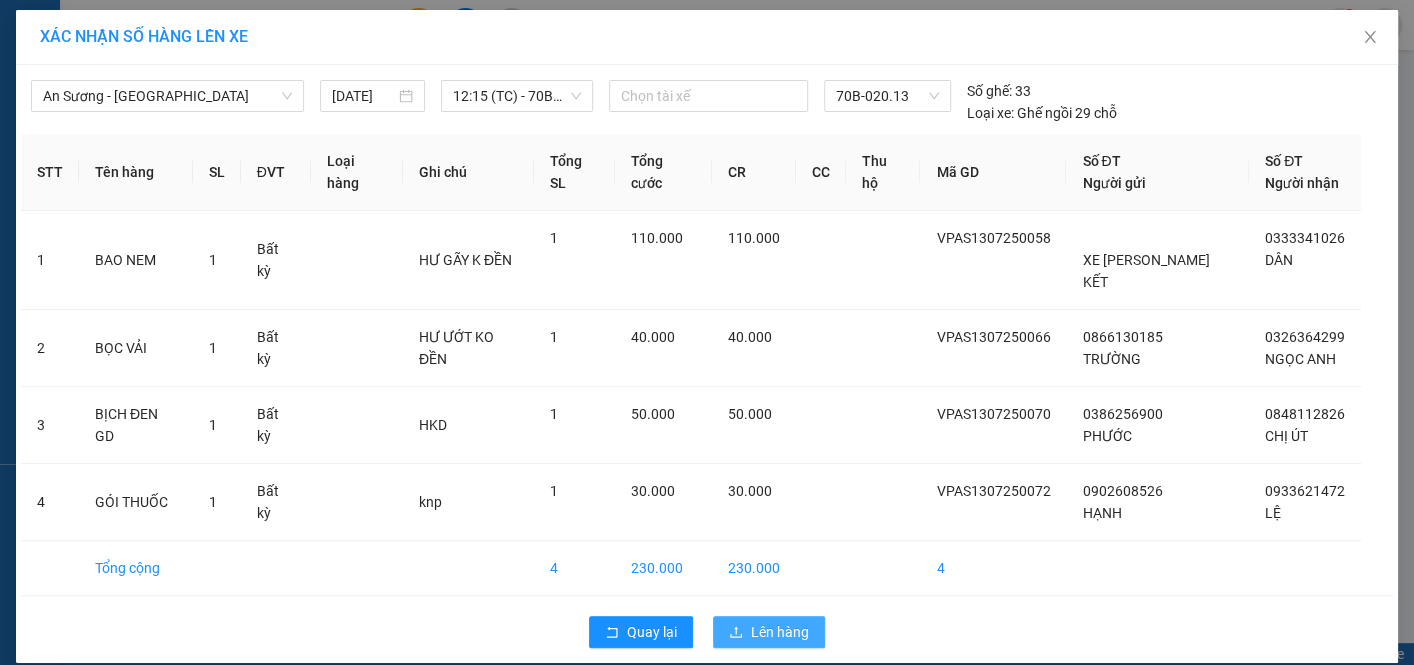 click on "Lên hàng" at bounding box center (780, 632) 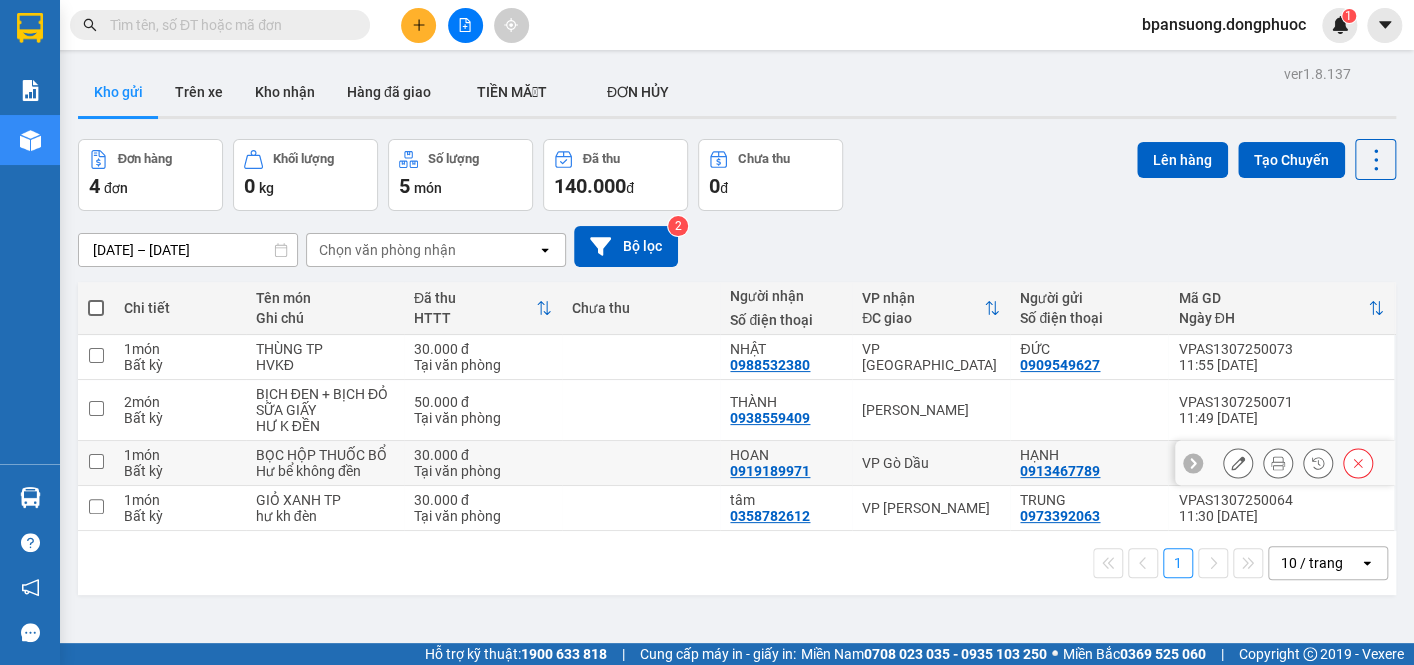 scroll, scrollTop: 90, scrollLeft: 0, axis: vertical 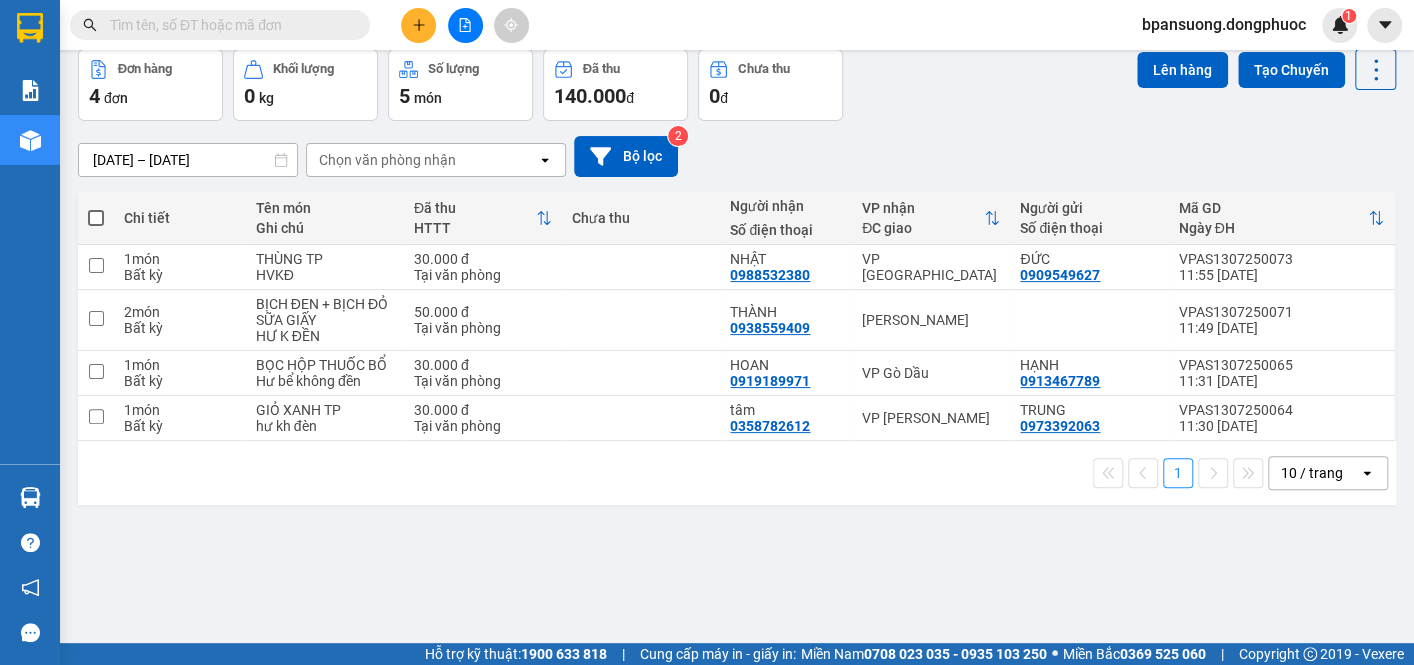 click on "1 10 / trang open" at bounding box center [737, 473] 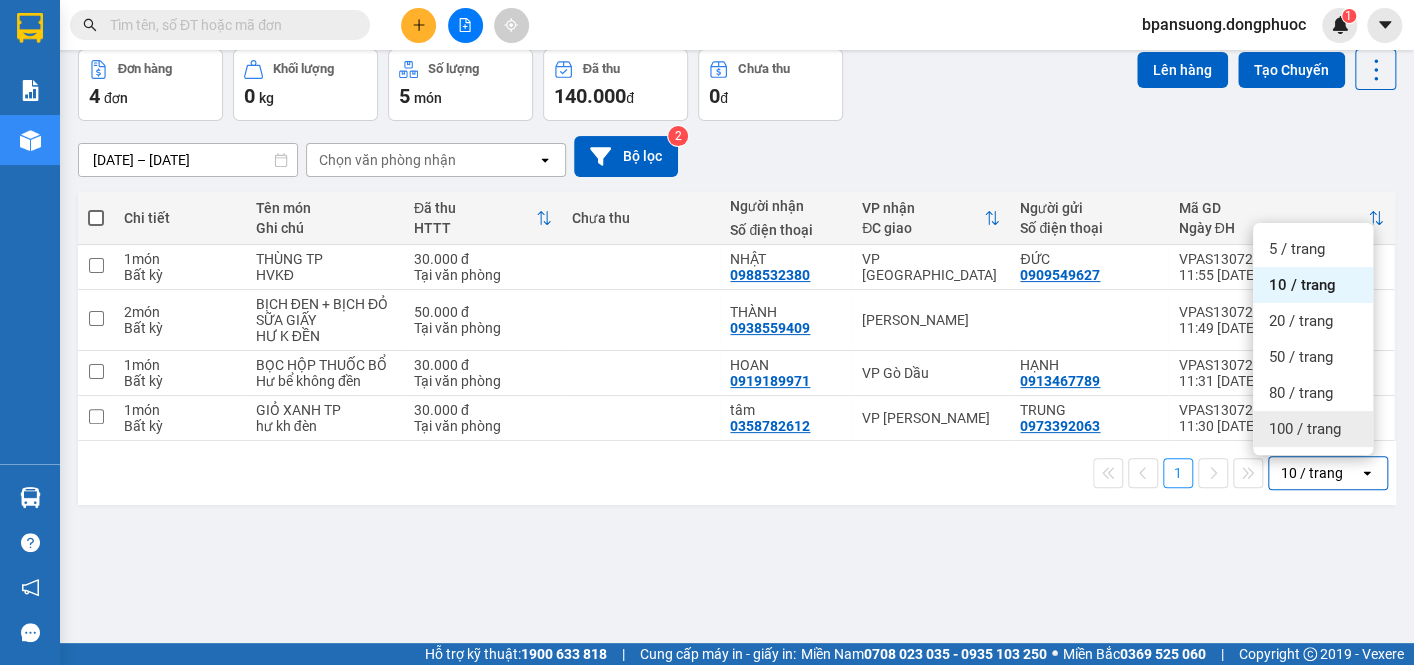click on "100 / trang" at bounding box center (1313, 429) 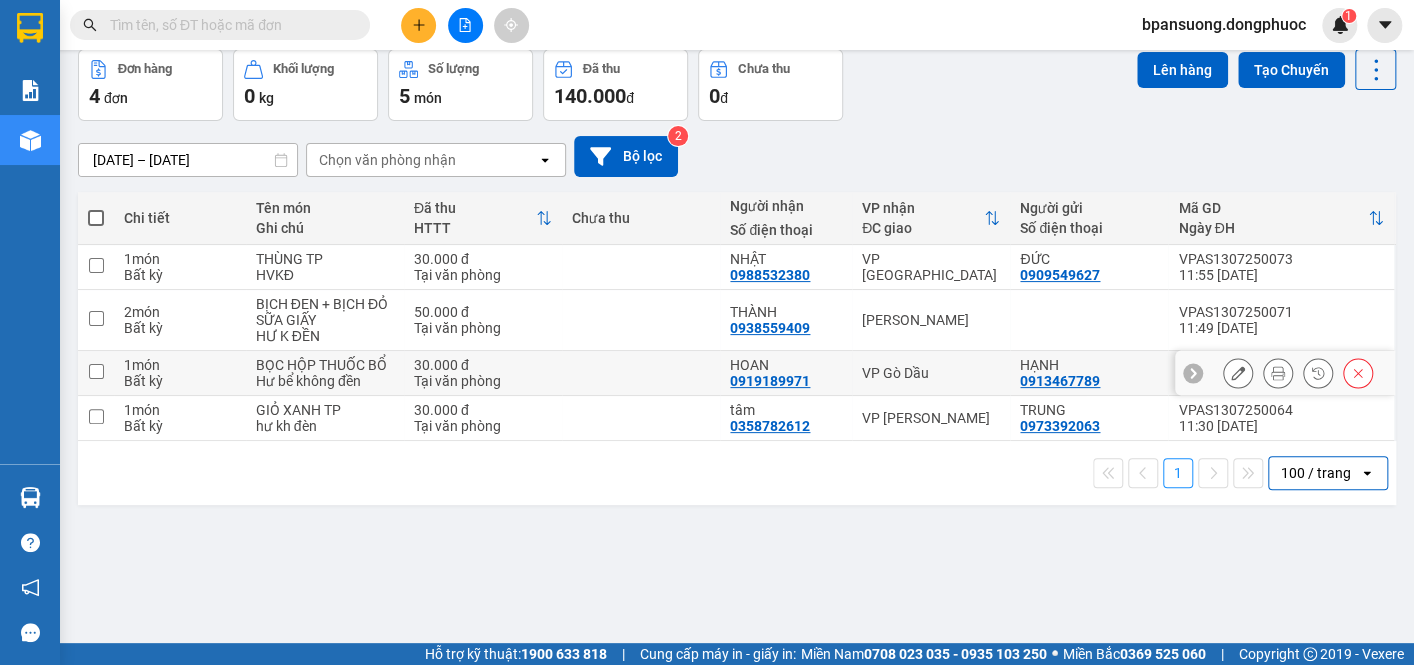 click at bounding box center (96, 373) 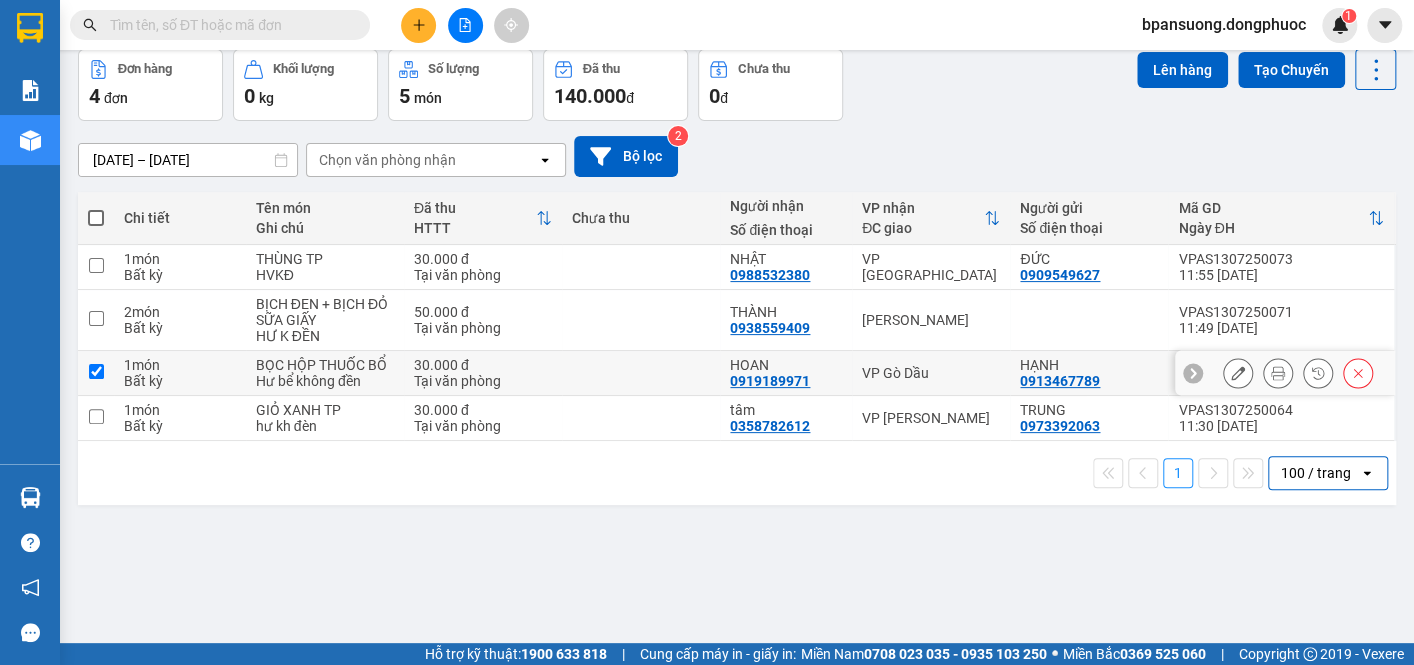 checkbox on "true" 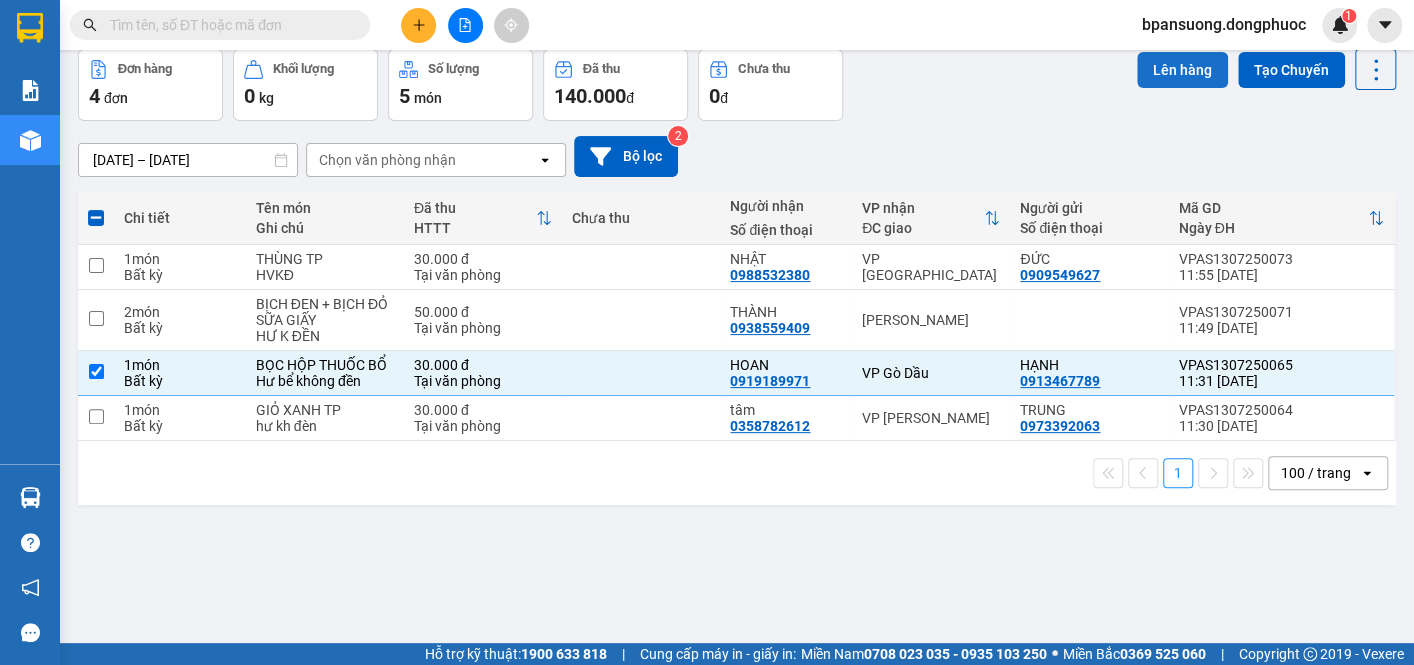 click on "Lên hàng" at bounding box center [1182, 70] 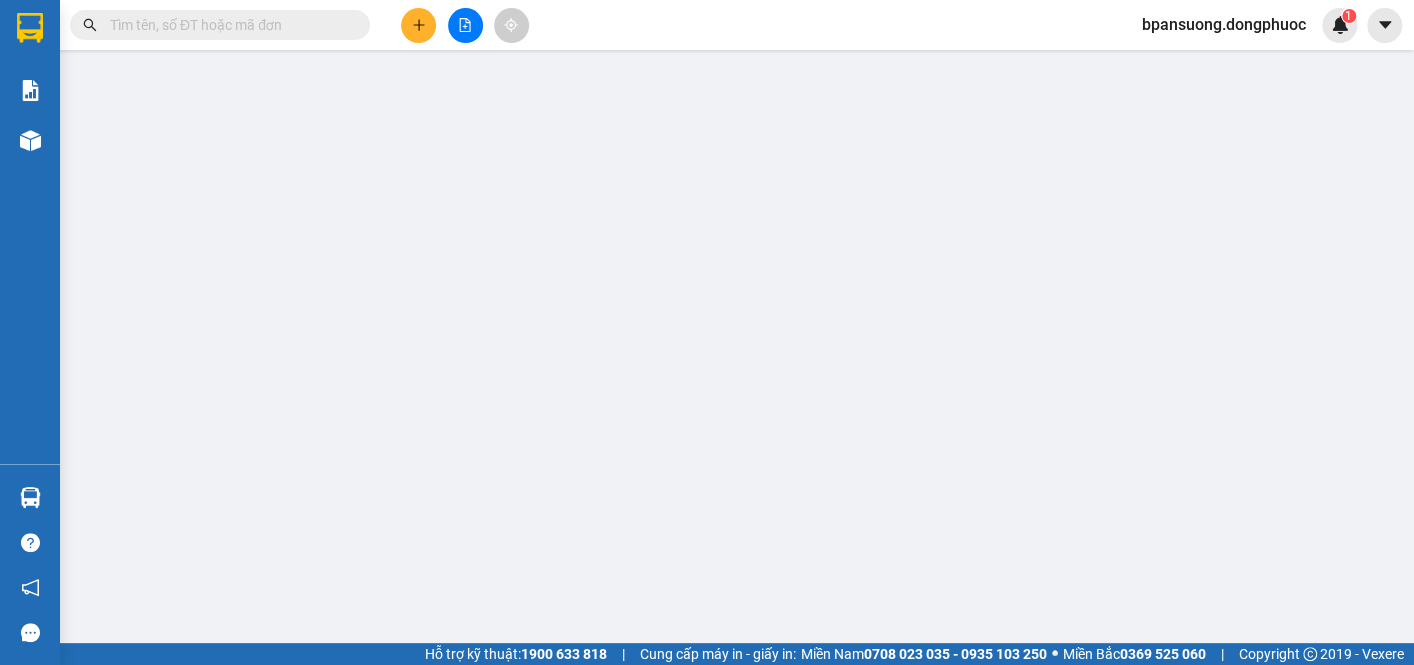 scroll, scrollTop: 0, scrollLeft: 0, axis: both 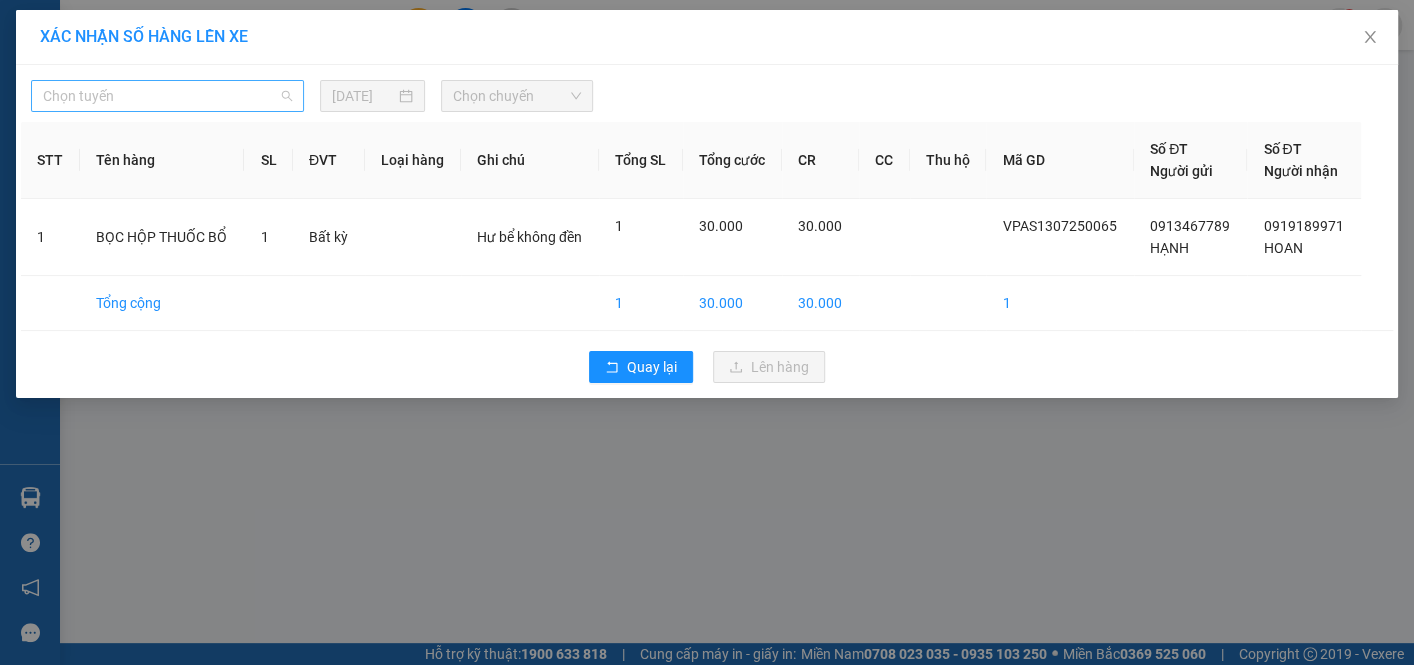 click on "Chọn tuyến" at bounding box center [167, 96] 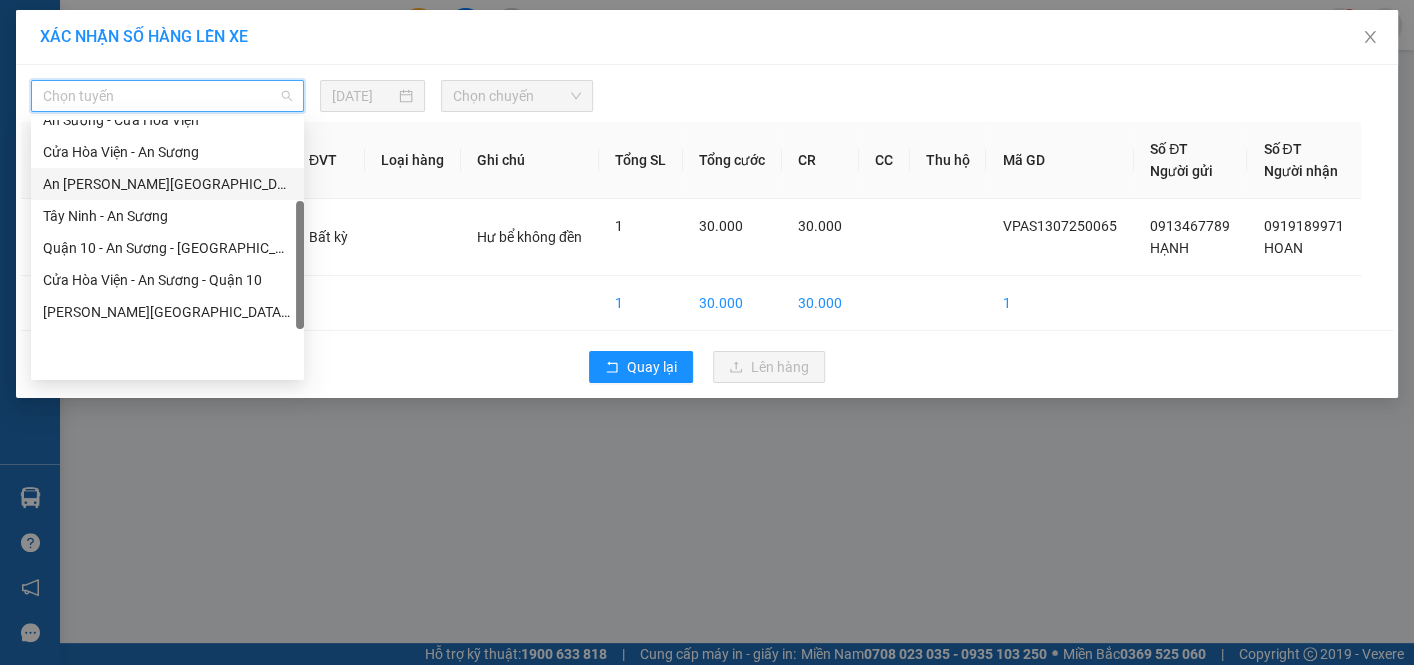 scroll, scrollTop: 181, scrollLeft: 0, axis: vertical 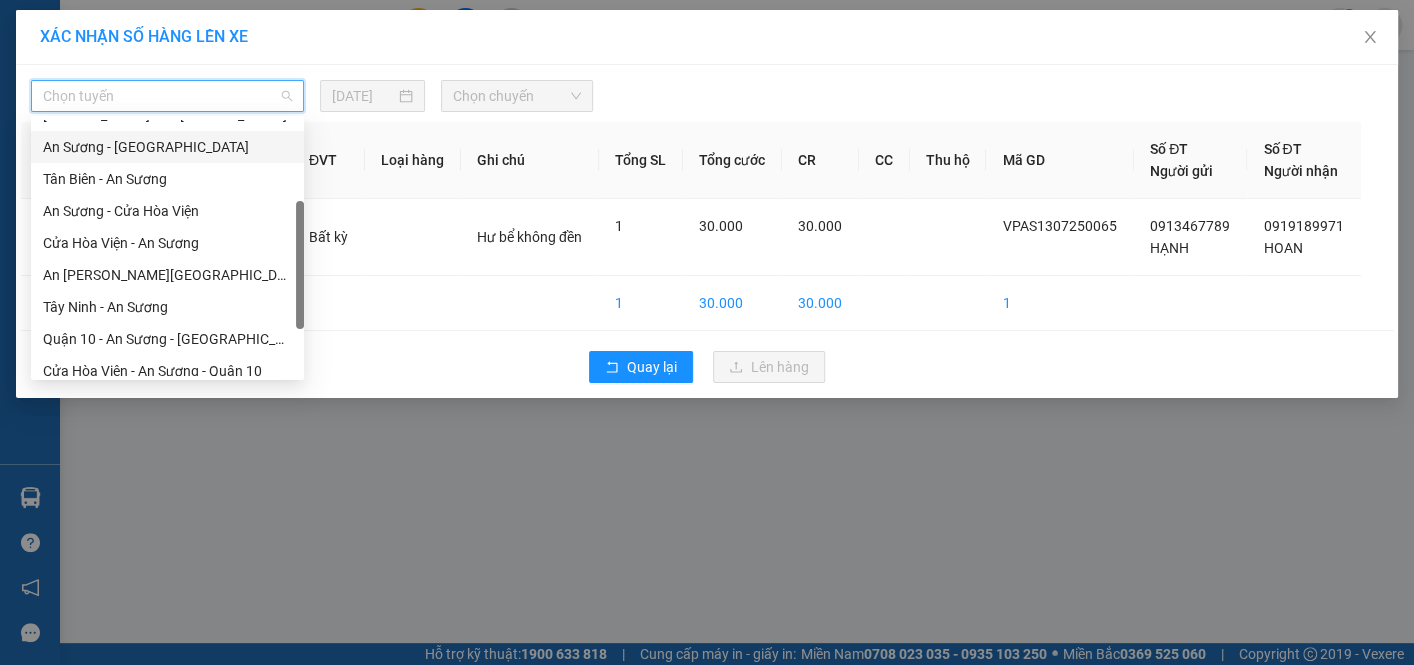 click on "An Sương - [GEOGRAPHIC_DATA]" at bounding box center [167, 147] 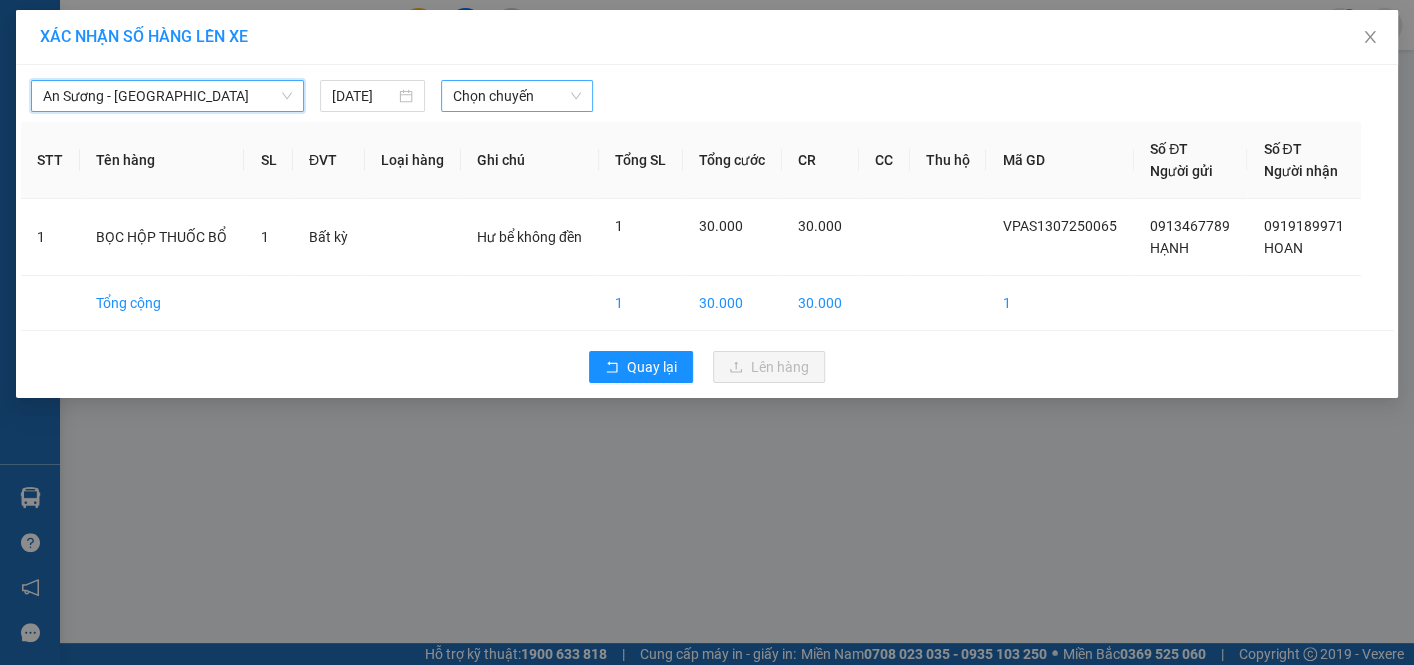 click on "Chọn chuyến" at bounding box center (517, 96) 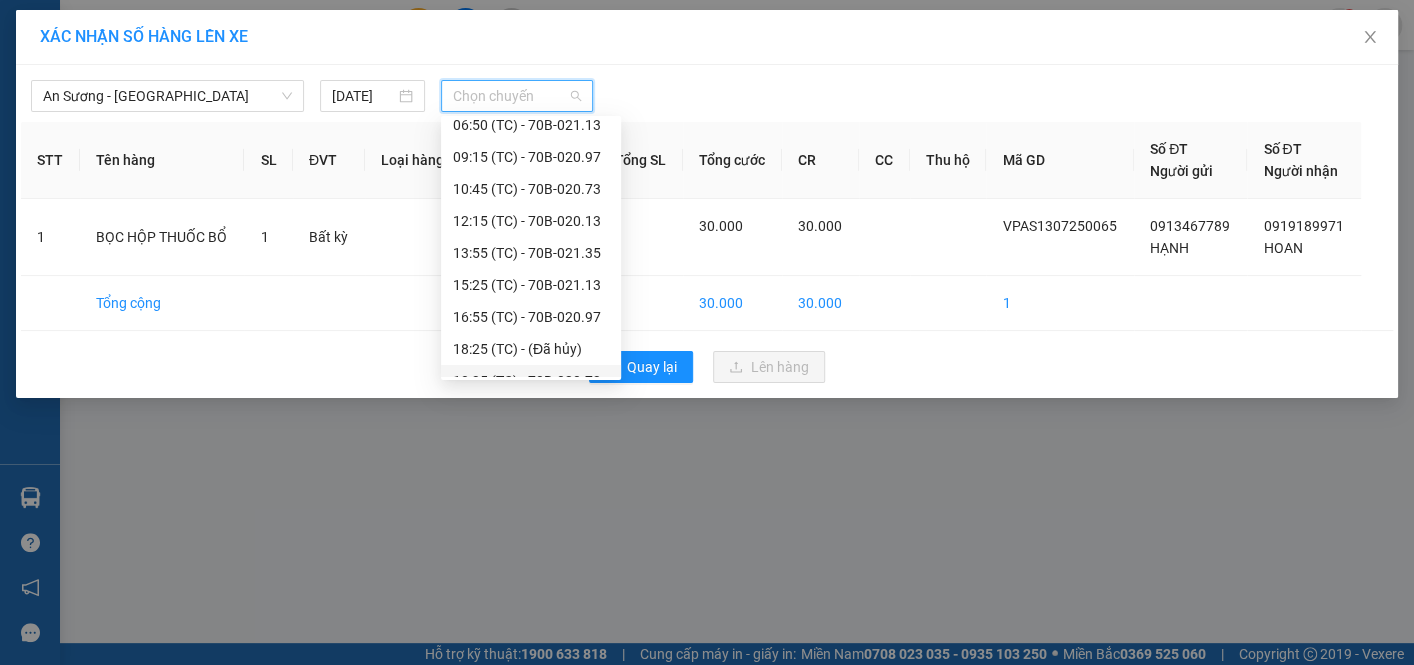 scroll, scrollTop: 0, scrollLeft: 0, axis: both 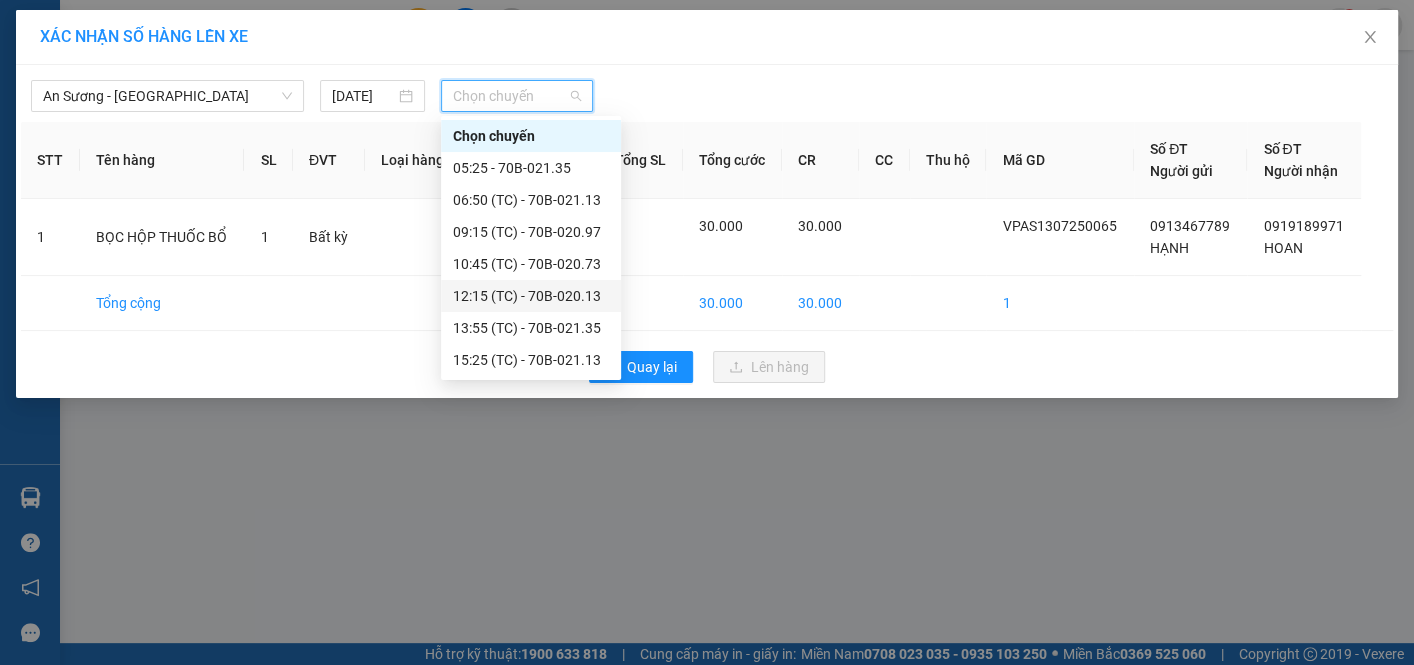 click on "12:15   (TC)   - 70B-020.13" at bounding box center (531, 296) 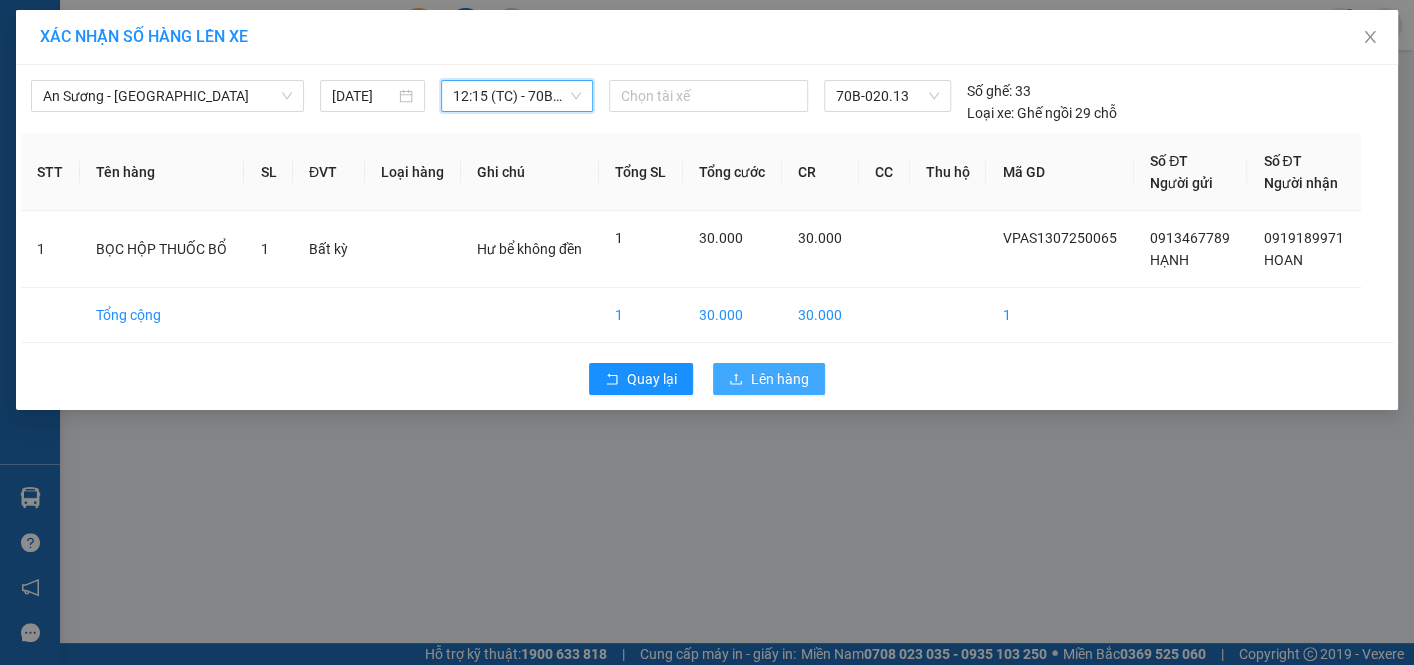 click on "Lên hàng" at bounding box center [780, 379] 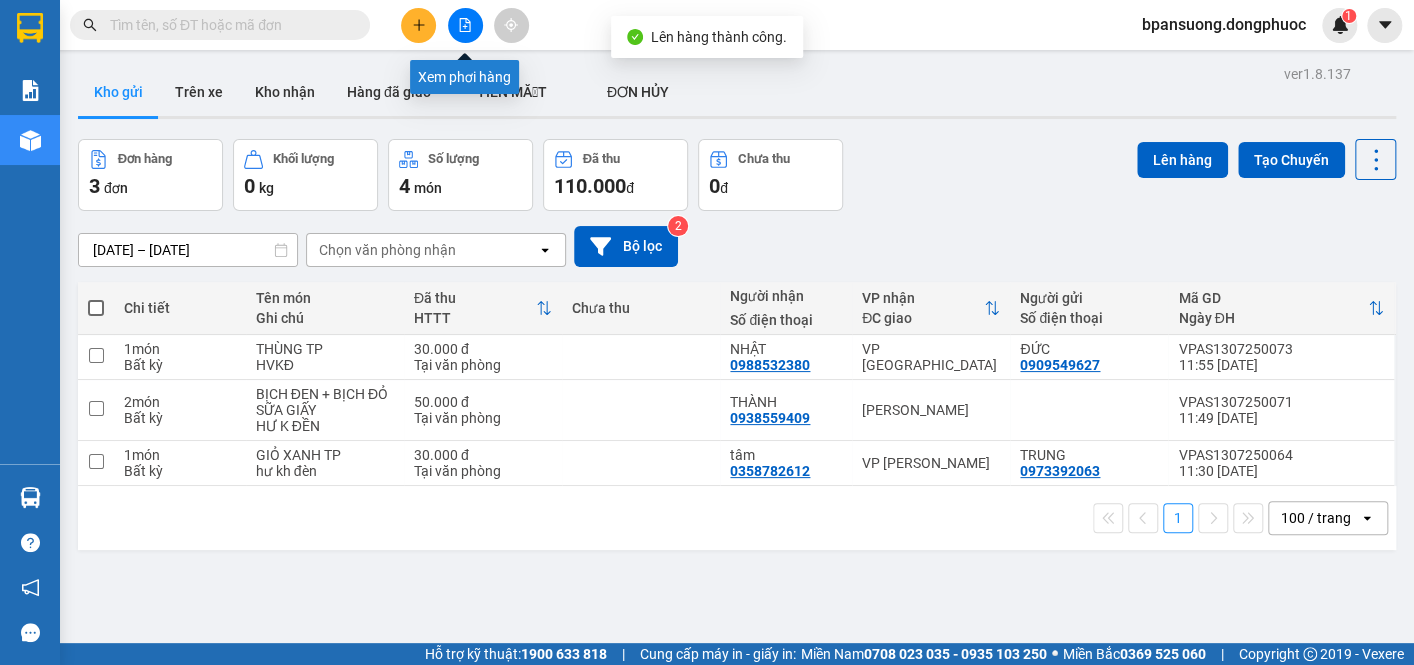 click at bounding box center [465, 25] 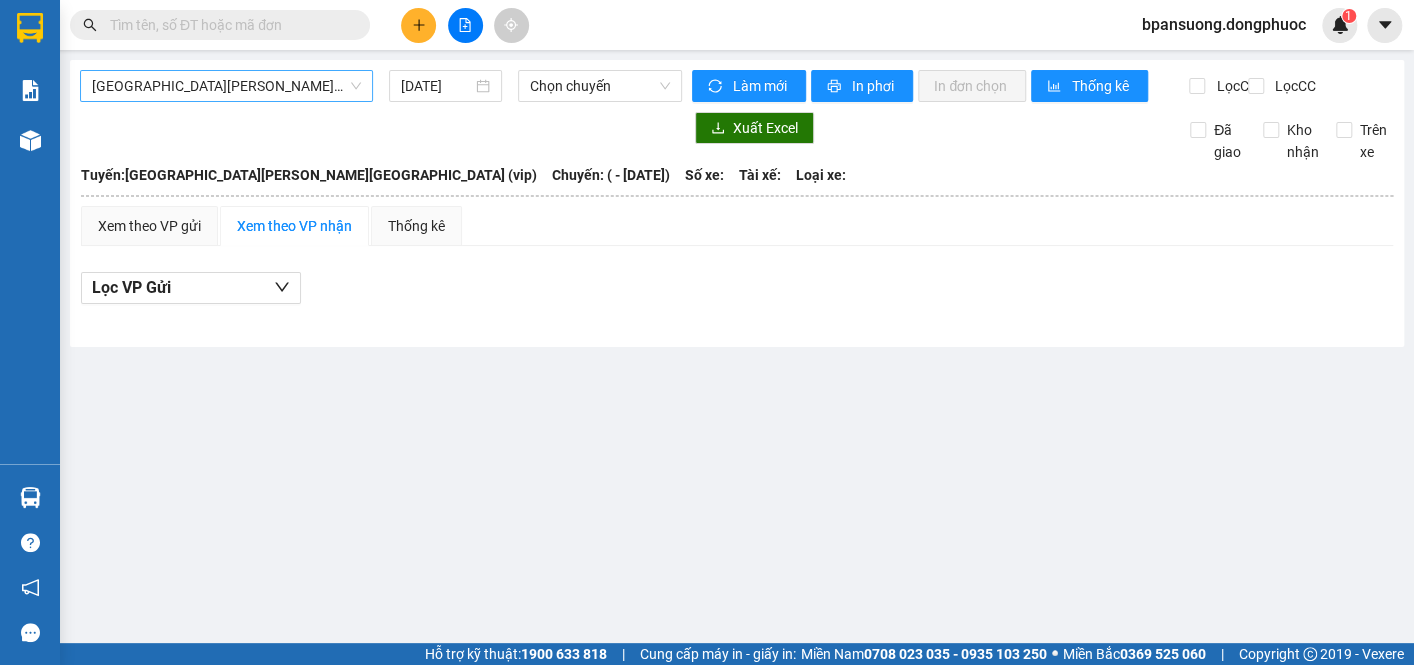 click on "[GEOGRAPHIC_DATA][PERSON_NAME][GEOGRAPHIC_DATA] (vip)" at bounding box center [226, 86] 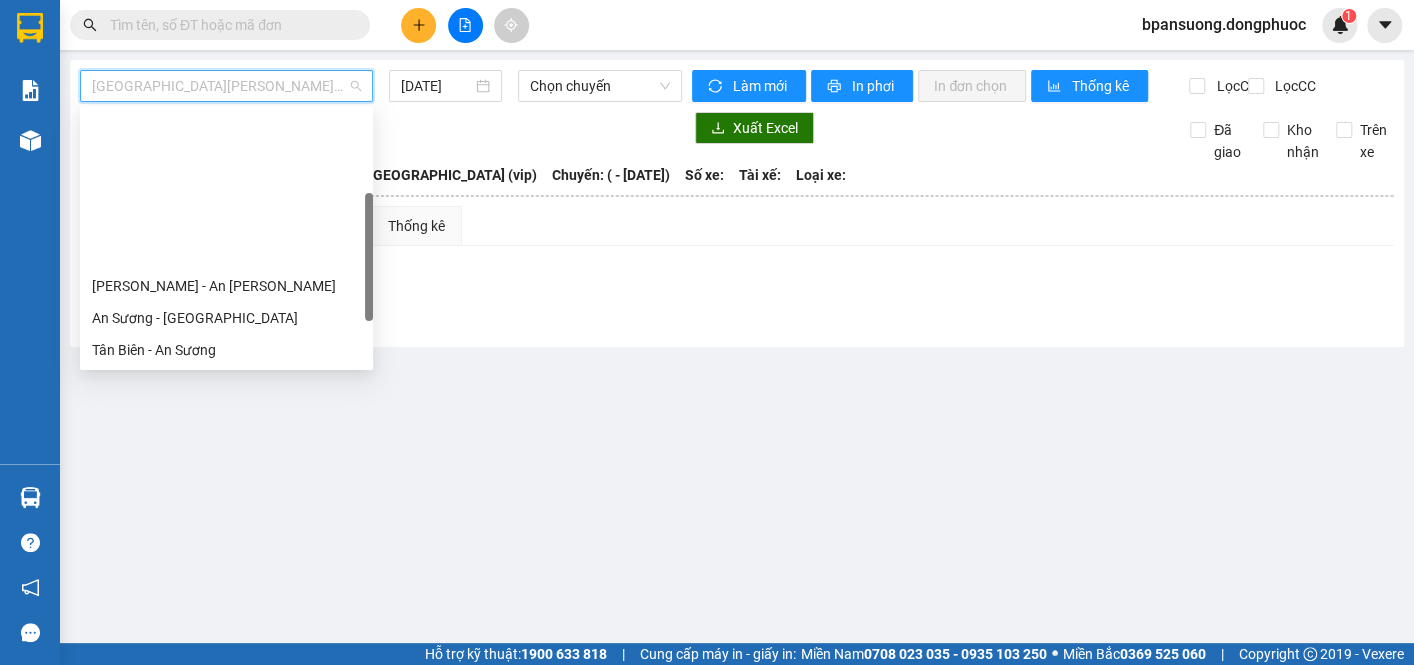 scroll, scrollTop: 181, scrollLeft: 0, axis: vertical 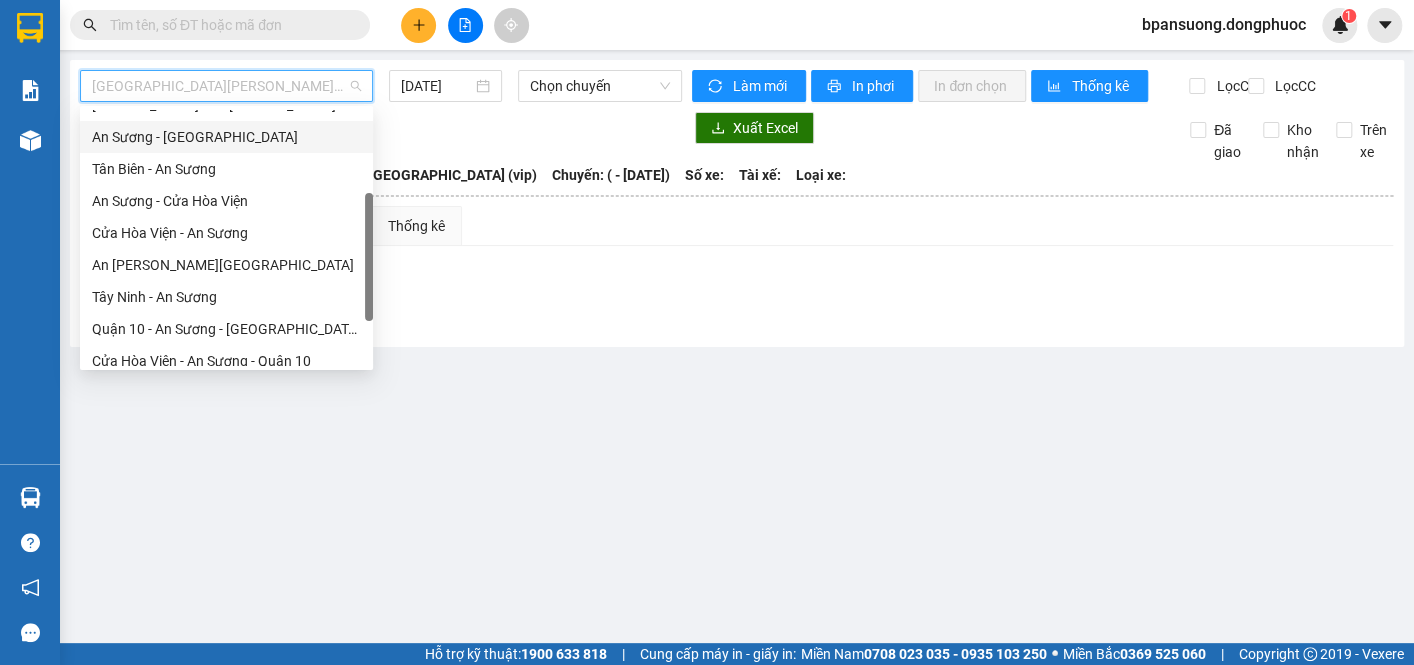 click on "An Sương - [GEOGRAPHIC_DATA]" at bounding box center (226, 137) 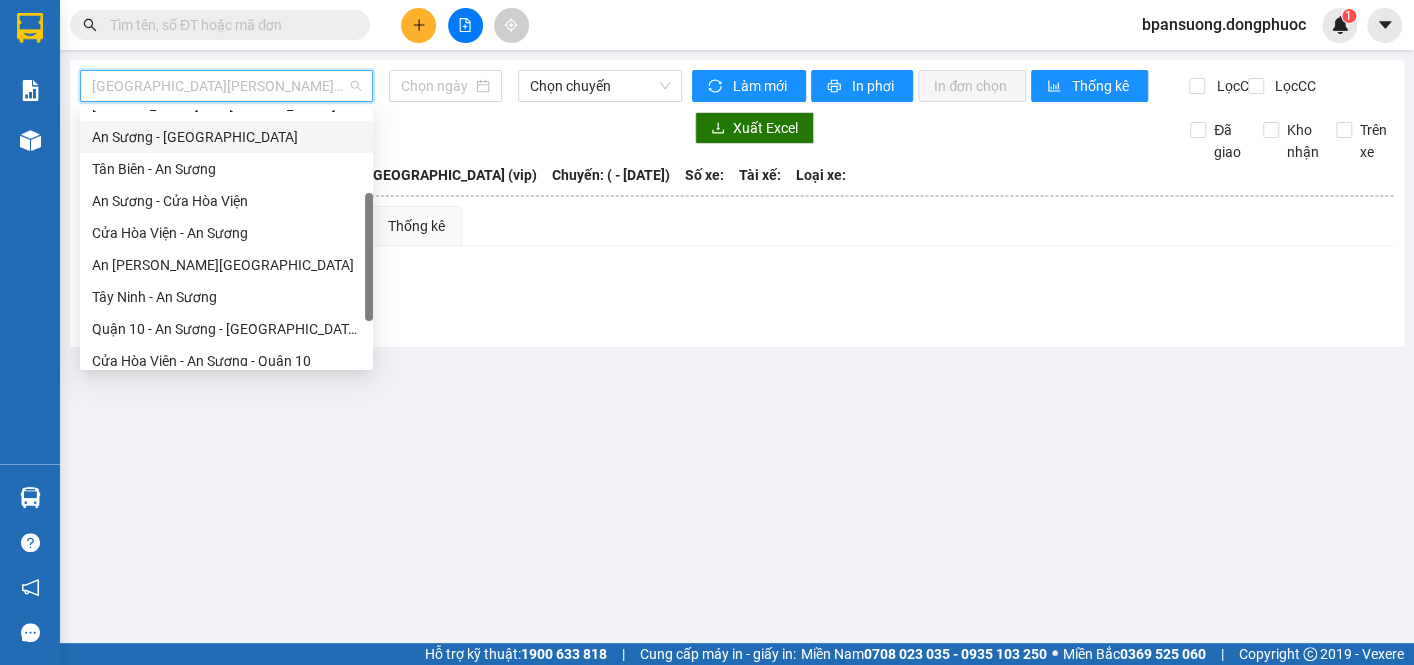 type on "[DATE]" 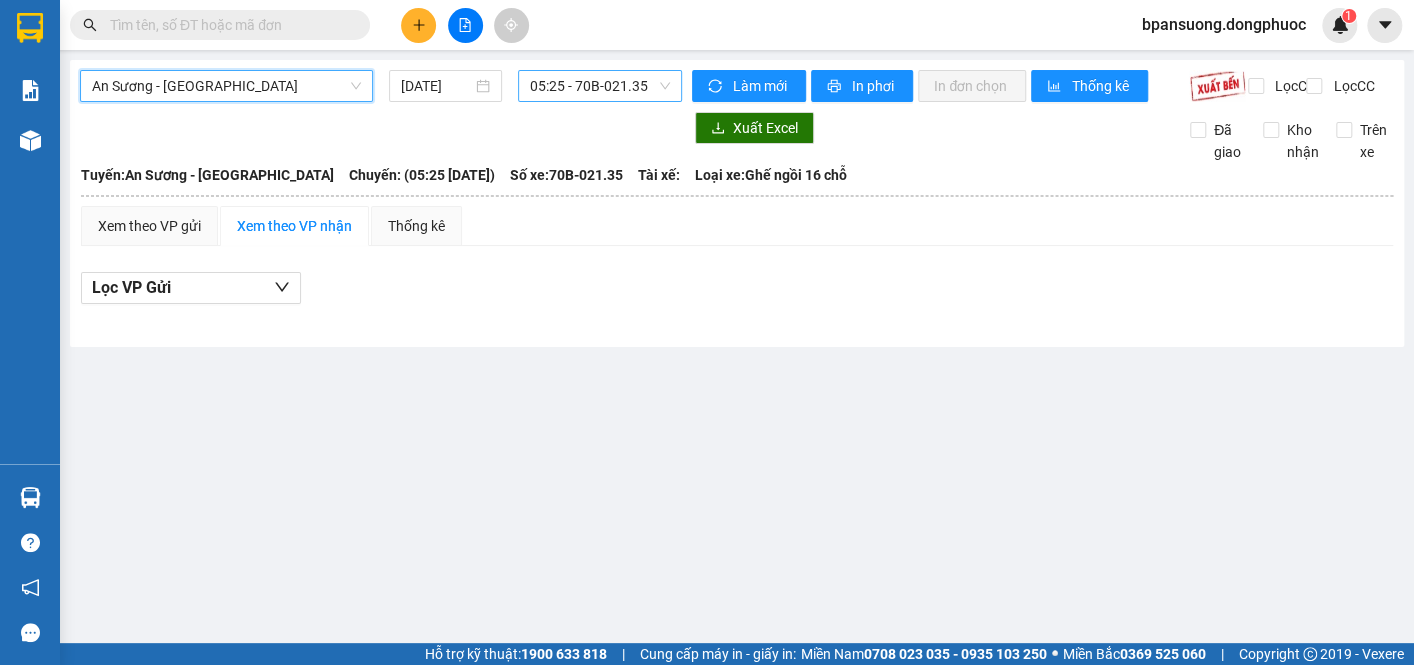 click on "05:25     - 70B-021.35" at bounding box center (600, 86) 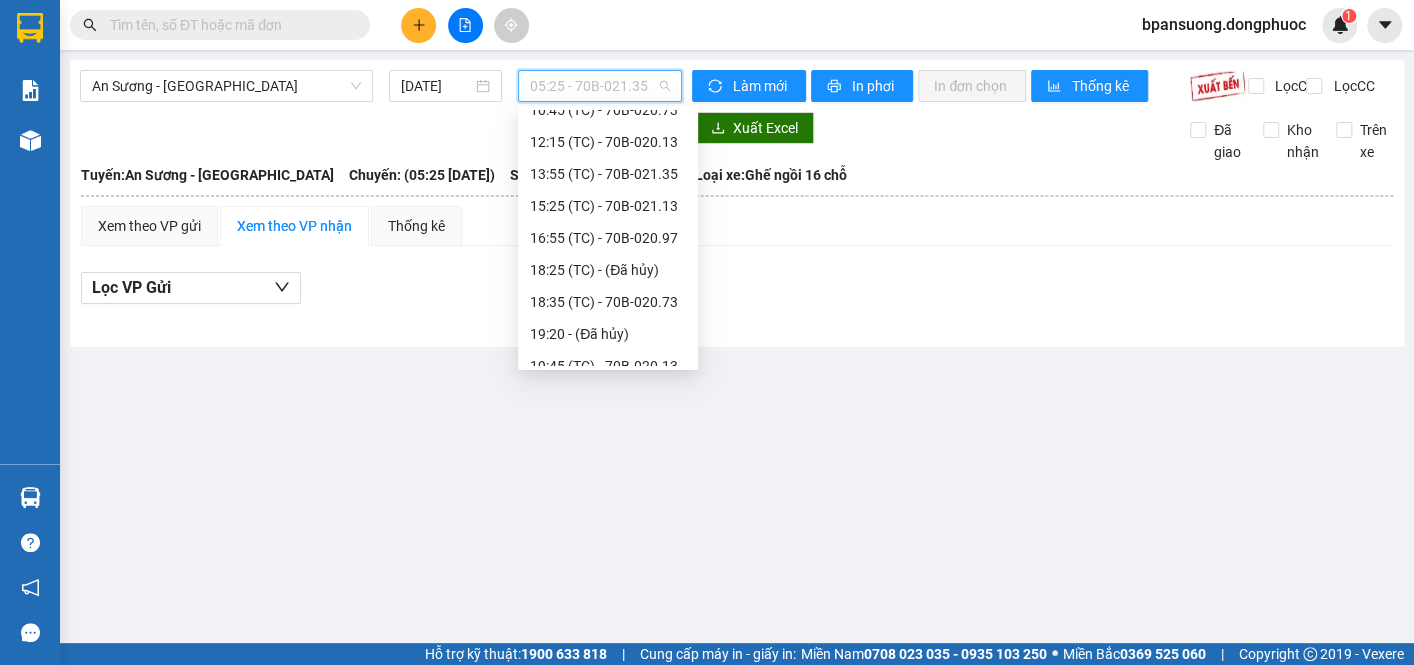 scroll, scrollTop: 160, scrollLeft: 0, axis: vertical 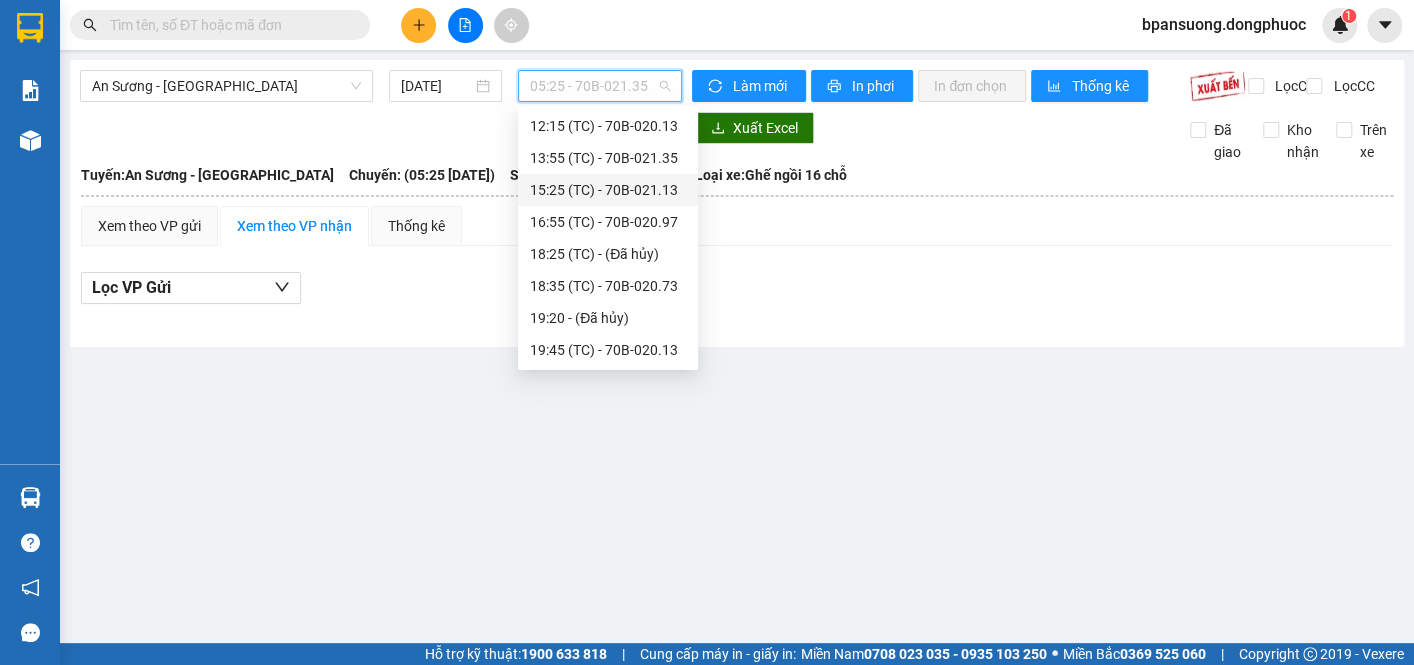 click on "15:25   (TC)   - 70B-021.13" at bounding box center [608, 190] 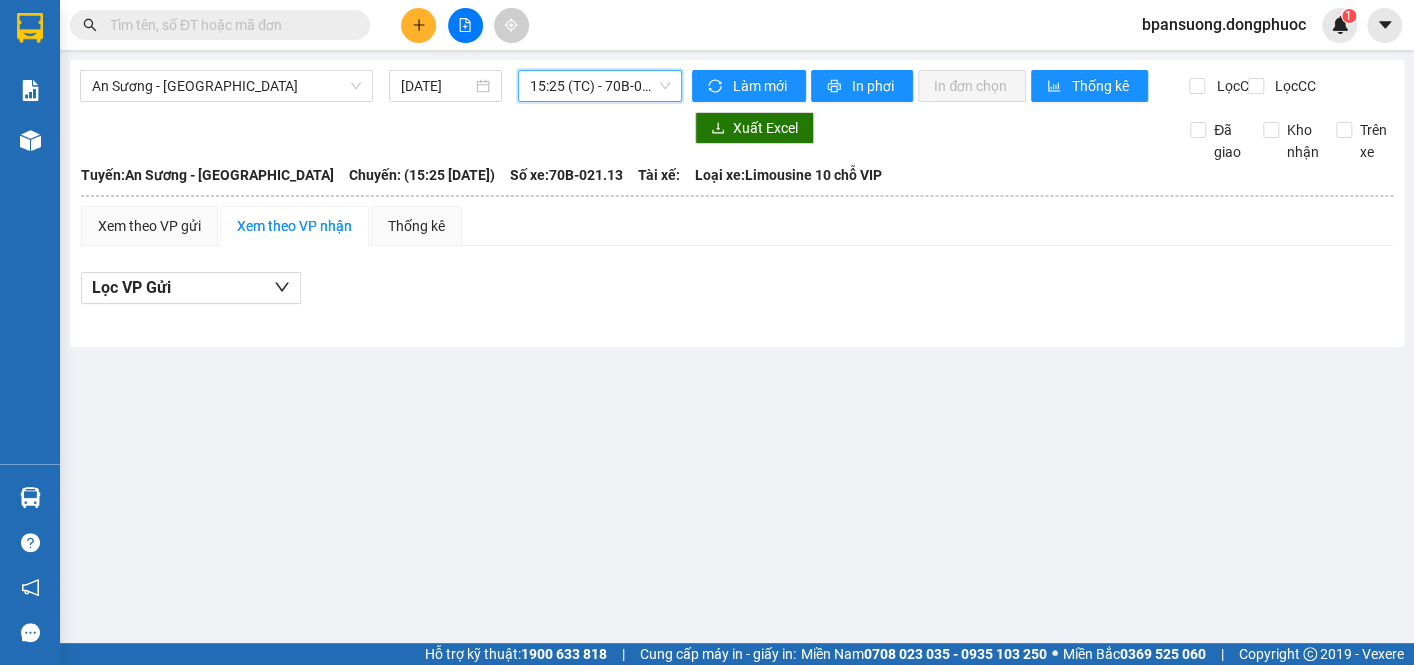 click on "15:25   (TC)   - 70B-021.13" at bounding box center (600, 86) 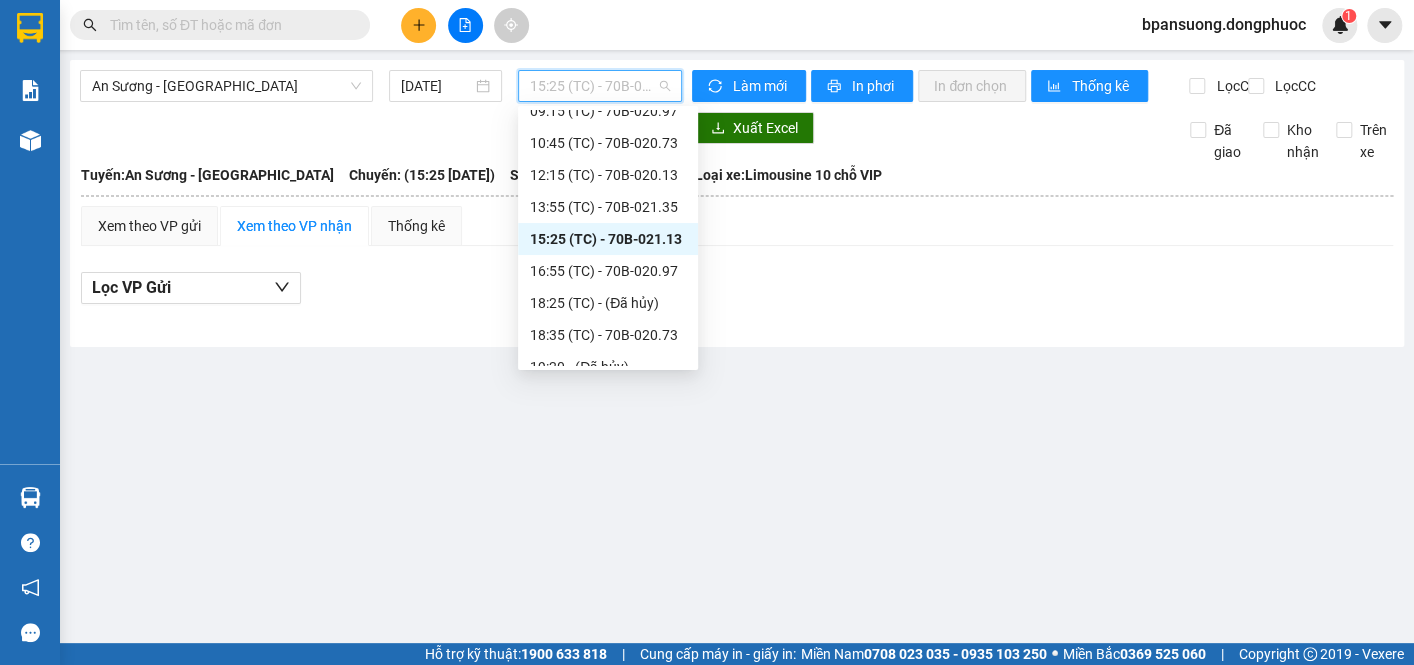 scroll, scrollTop: 69, scrollLeft: 0, axis: vertical 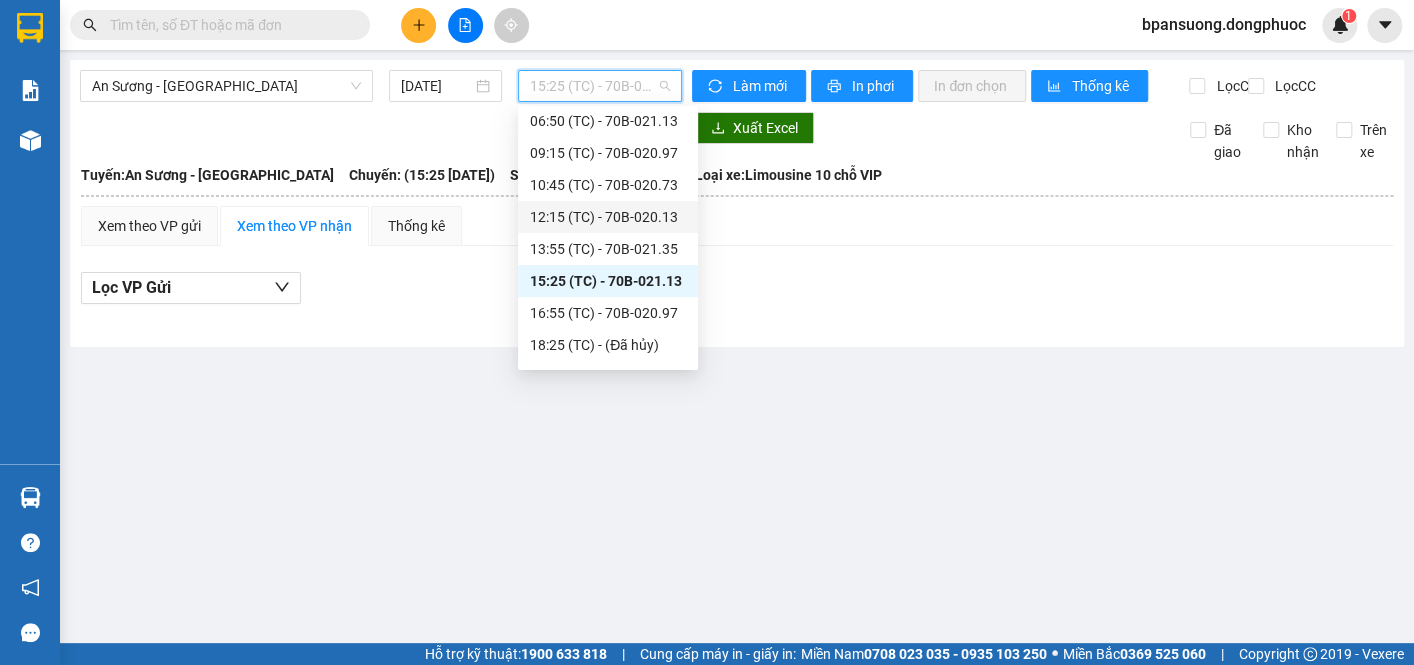 click on "12:15   (TC)   - 70B-020.13" at bounding box center [608, 217] 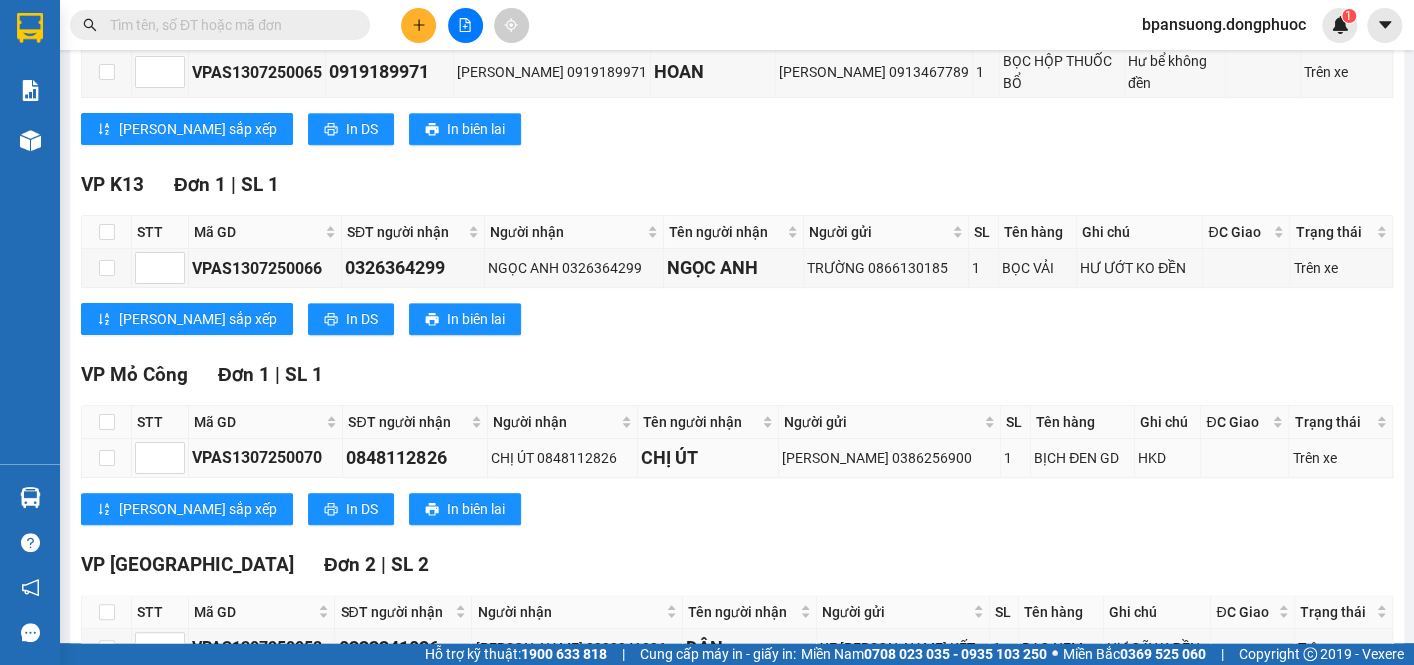 scroll, scrollTop: 545, scrollLeft: 0, axis: vertical 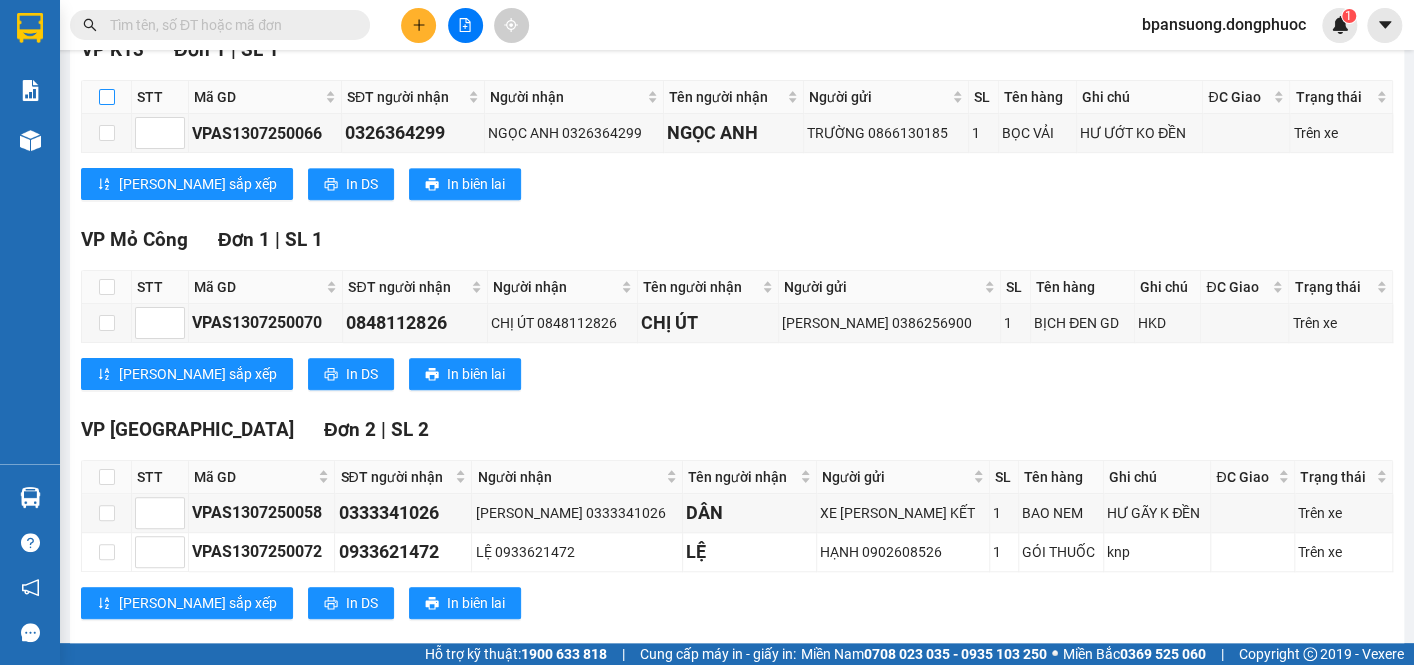 click at bounding box center [107, 97] 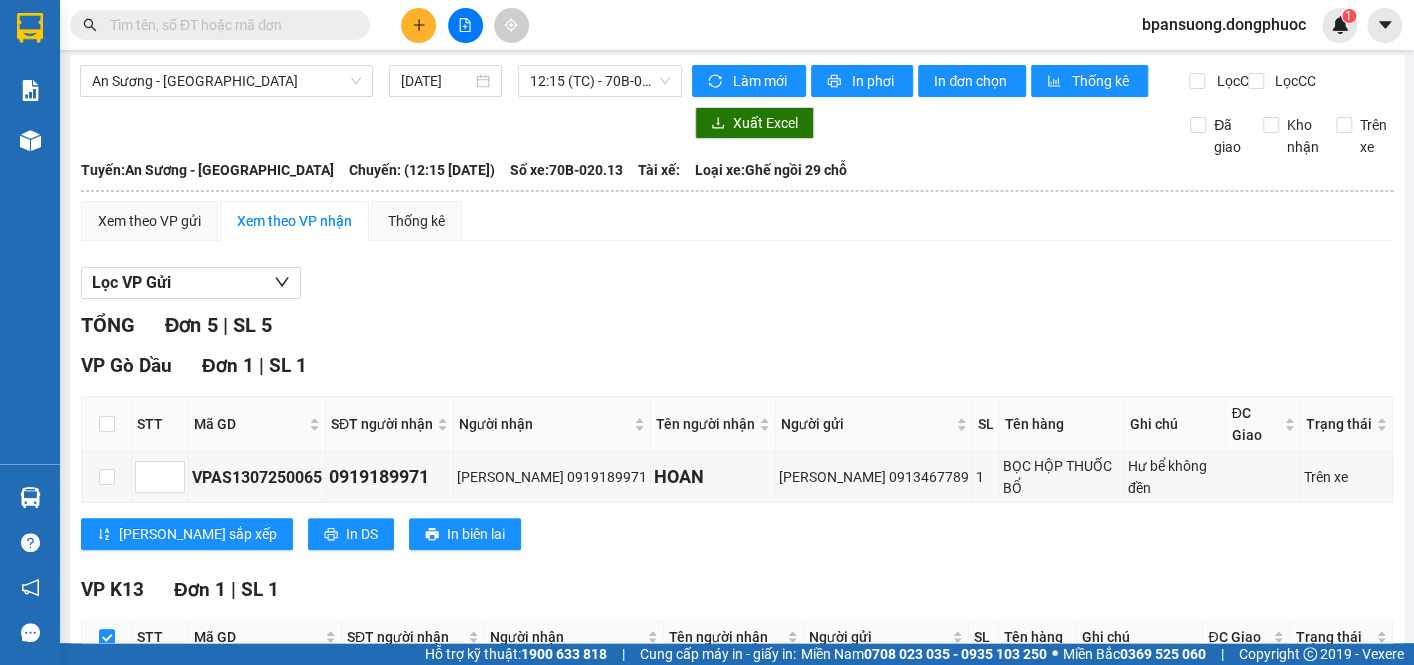 scroll, scrollTop: 0, scrollLeft: 0, axis: both 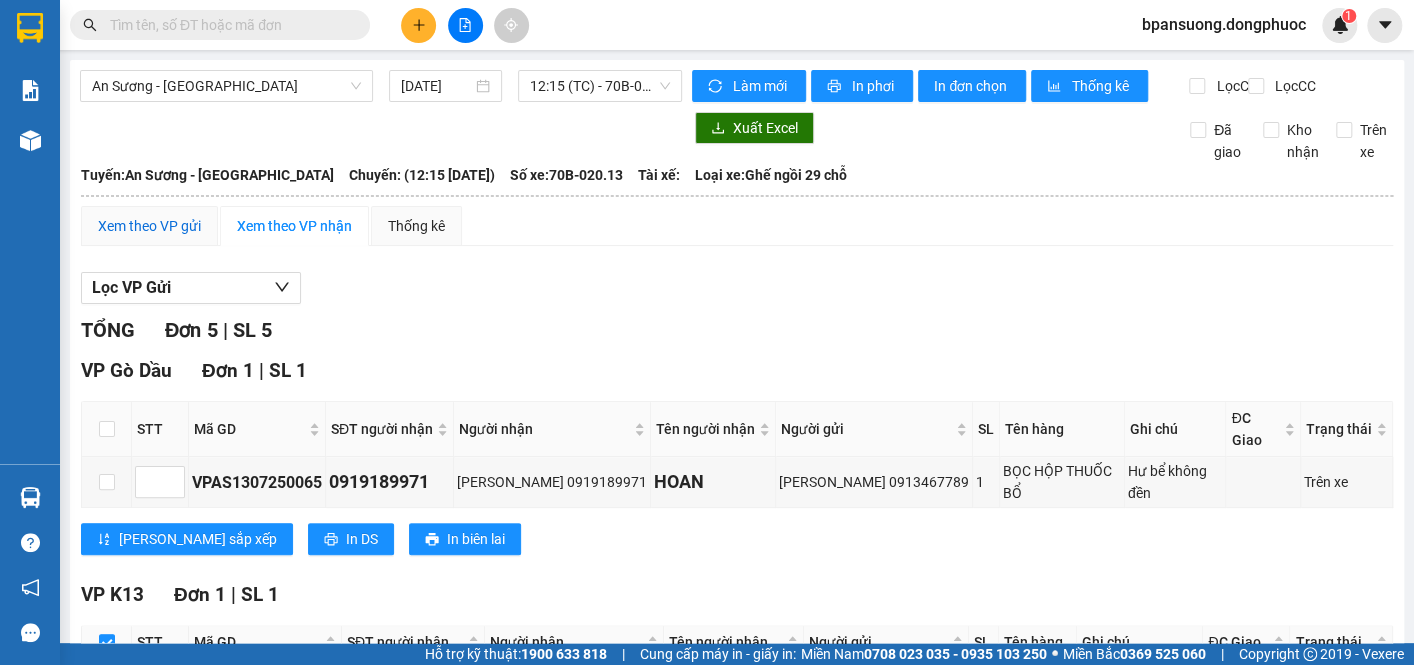 click on "Xem theo VP gửi" at bounding box center [149, 226] 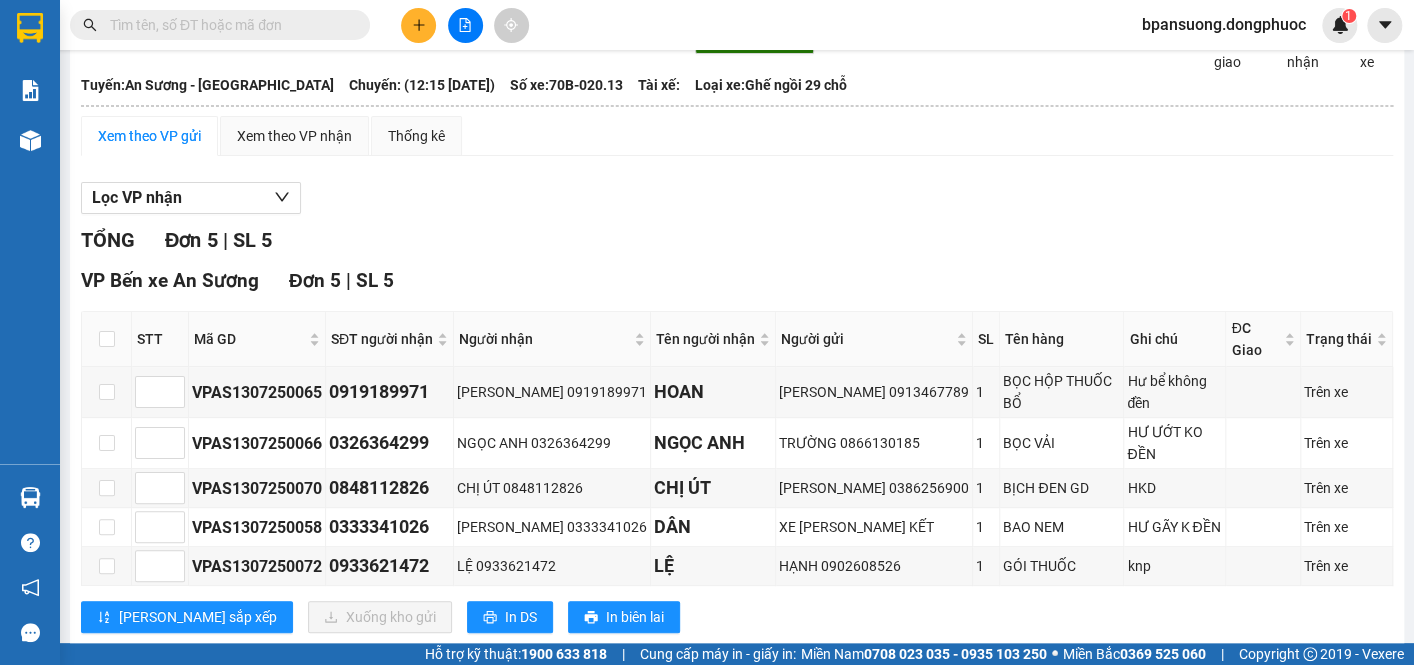 scroll, scrollTop: 105, scrollLeft: 0, axis: vertical 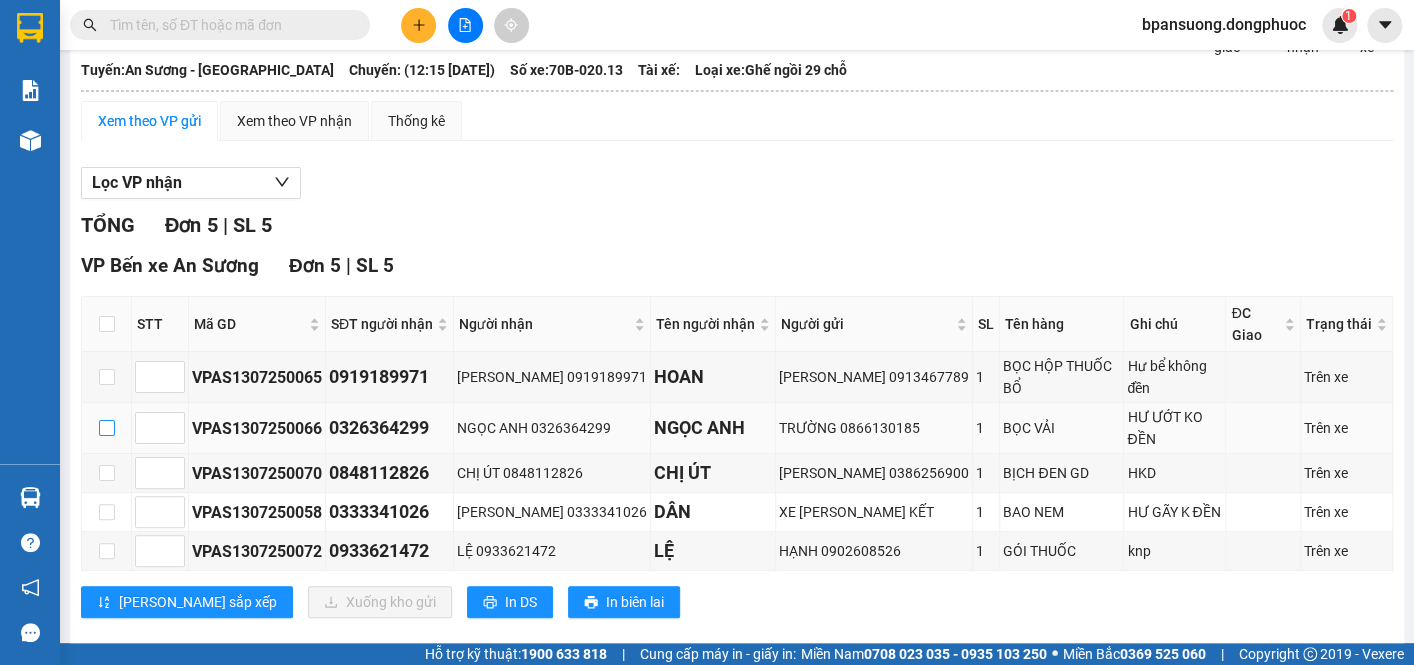 click at bounding box center (107, 428) 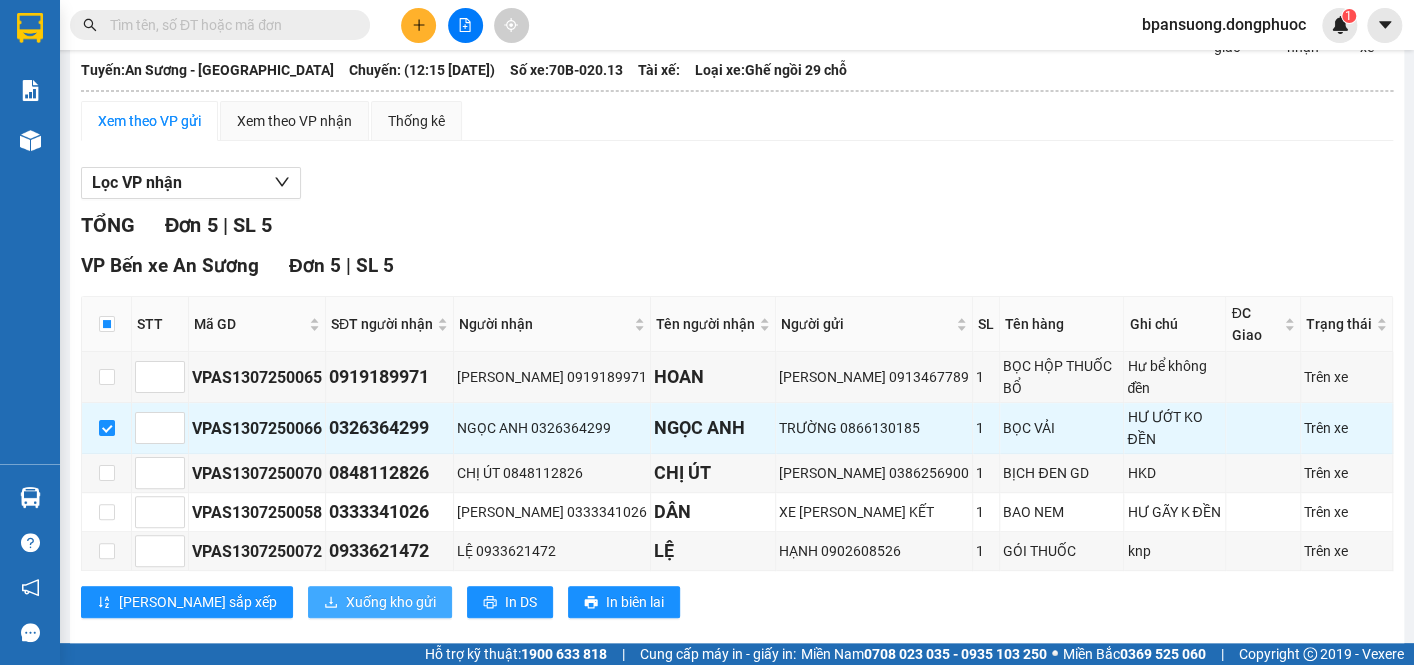click on "Xuống kho gửi" at bounding box center (391, 602) 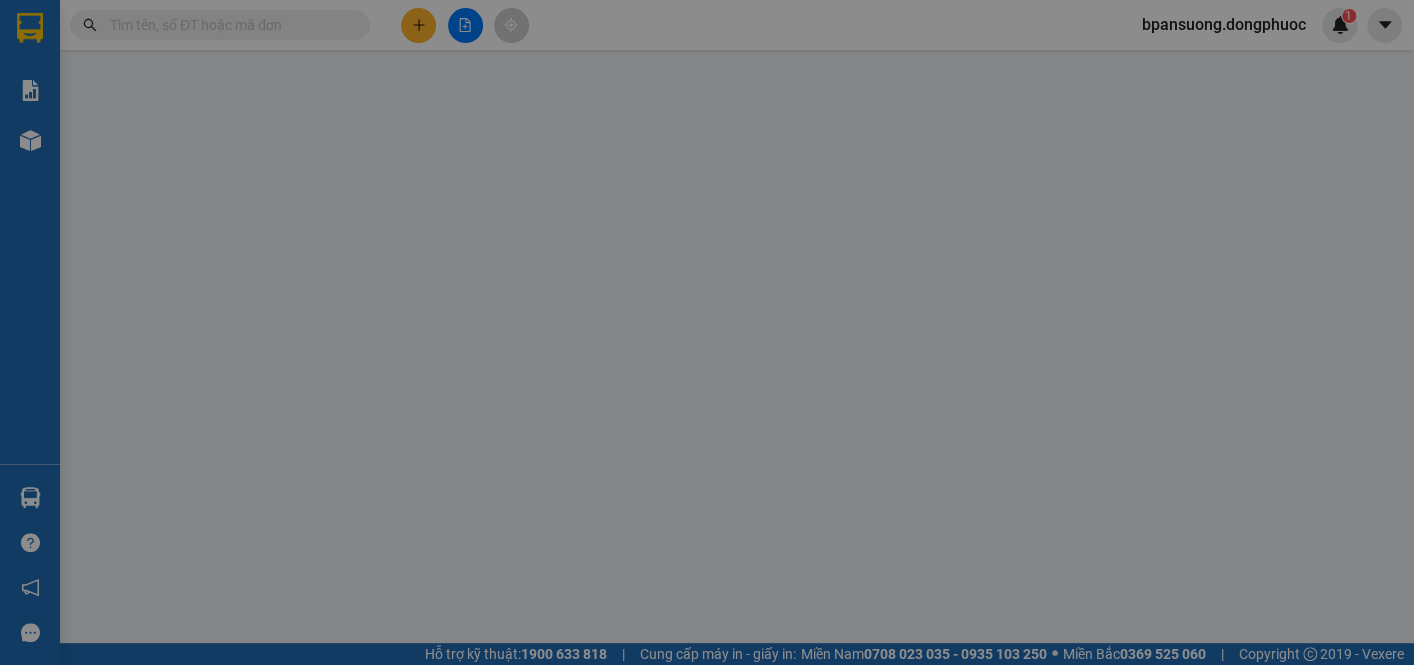 scroll, scrollTop: 0, scrollLeft: 0, axis: both 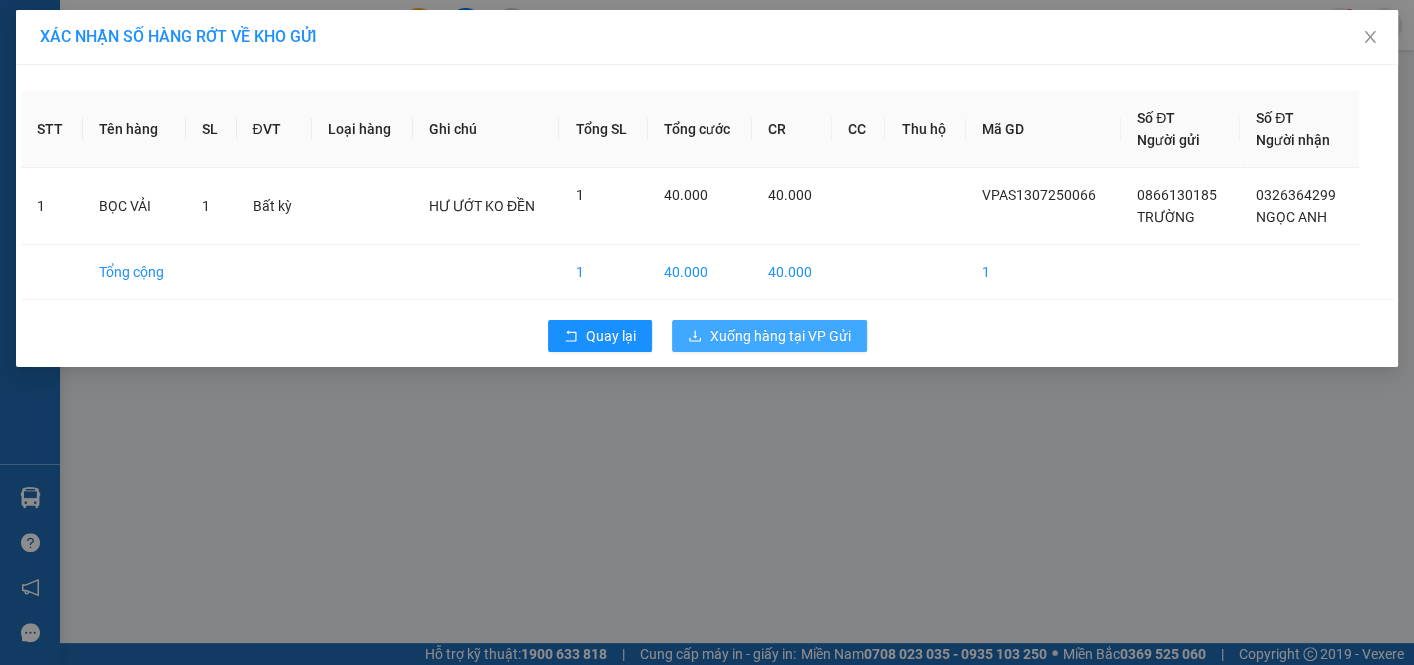 click on "Xuống hàng tại VP Gửi" at bounding box center [780, 336] 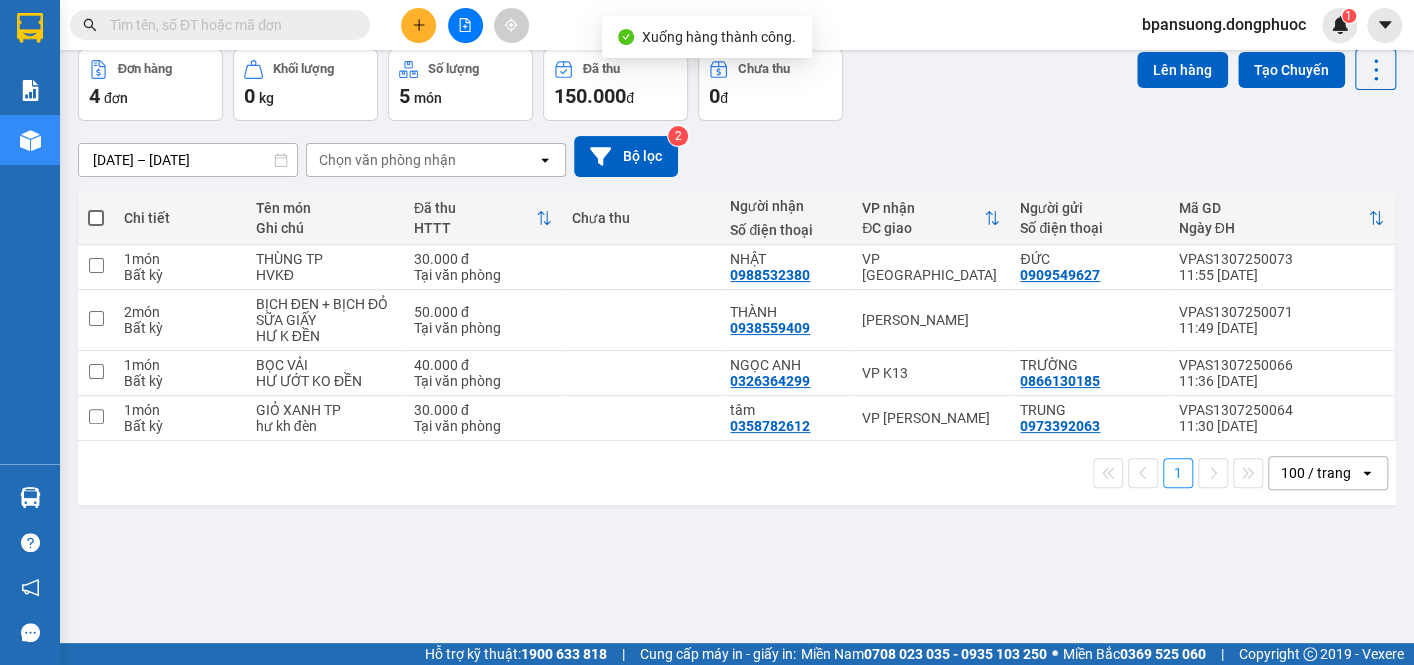 scroll, scrollTop: 0, scrollLeft: 0, axis: both 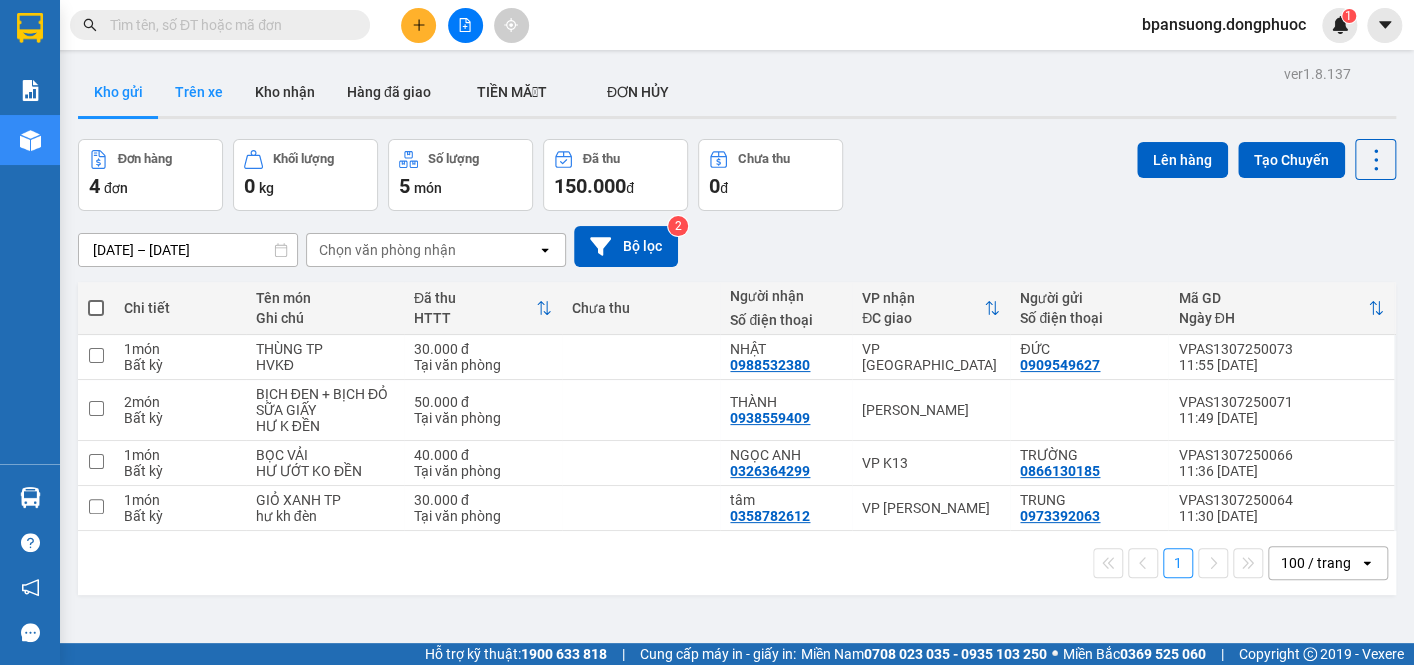 click on "Trên xe" at bounding box center (199, 92) 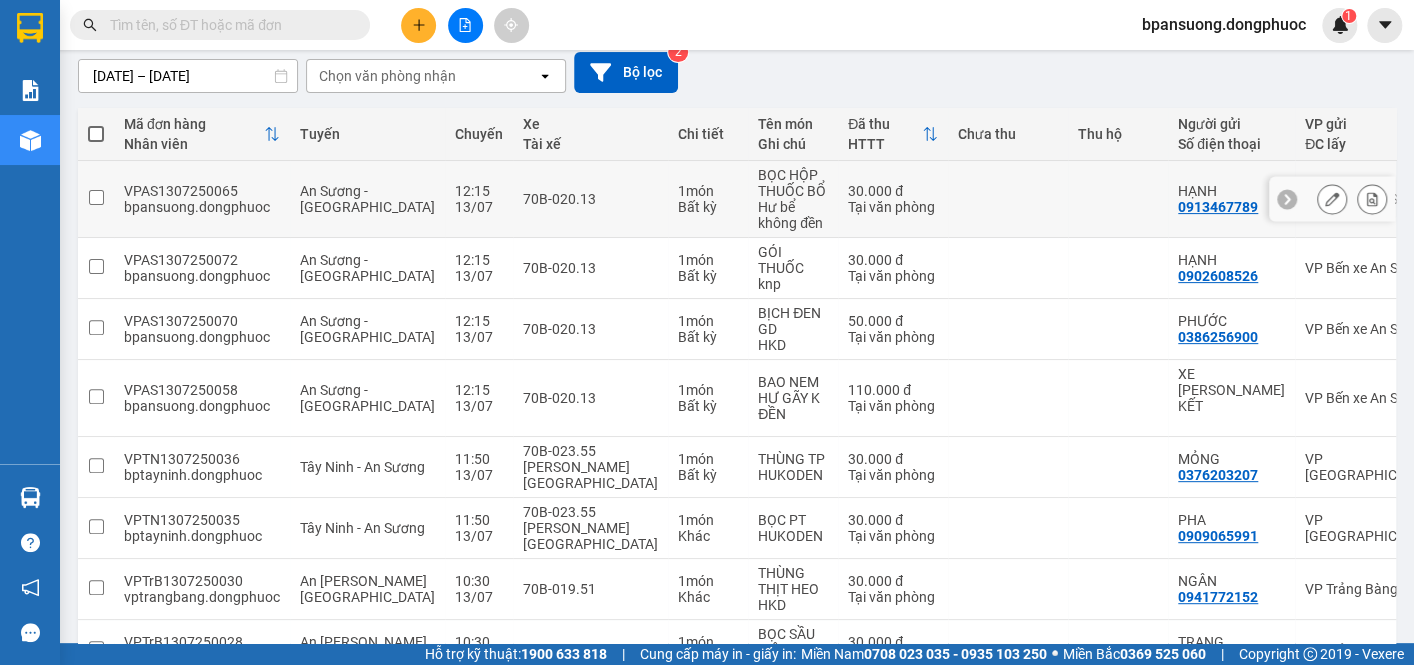 scroll, scrollTop: 0, scrollLeft: 0, axis: both 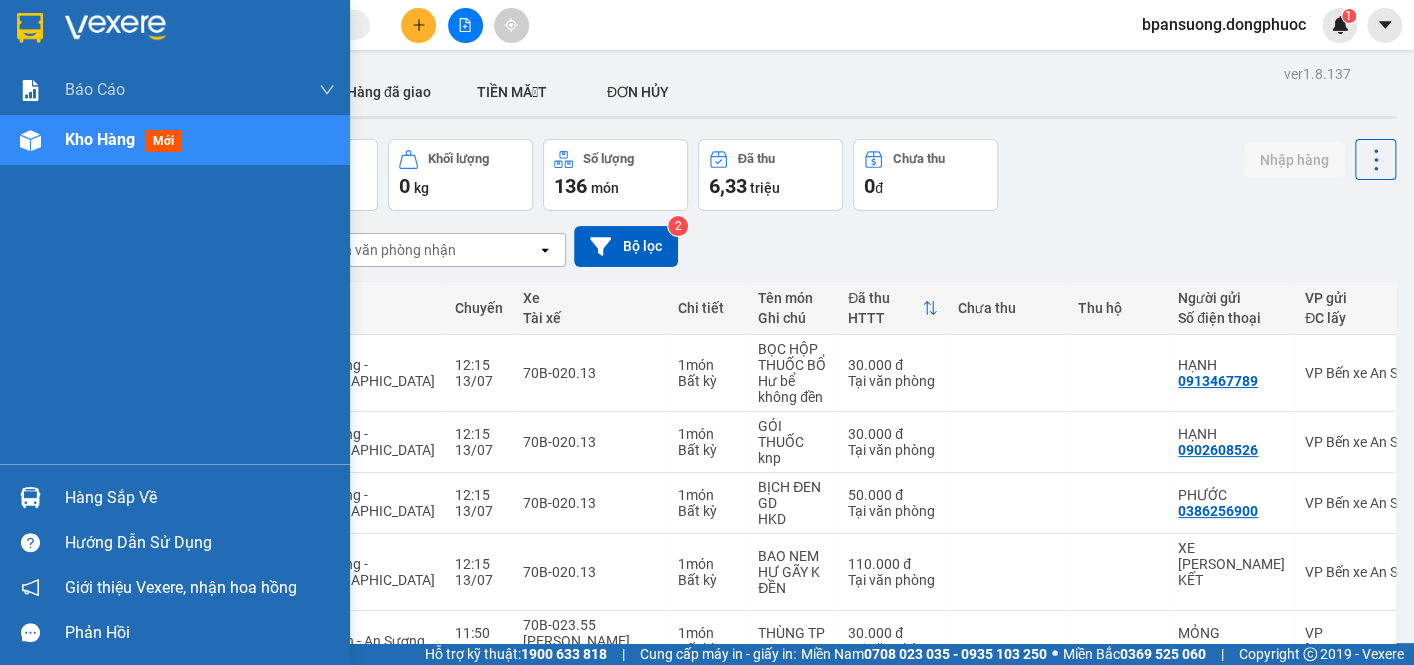 click at bounding box center [30, 497] 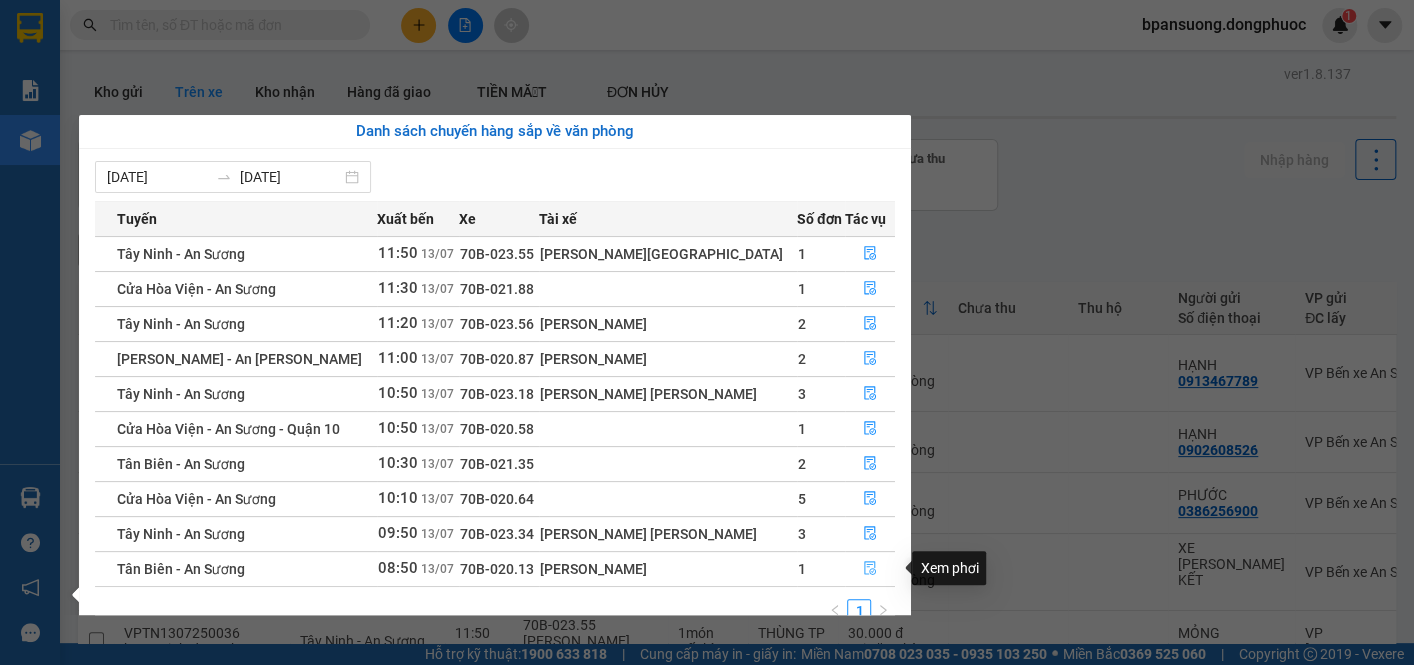 click 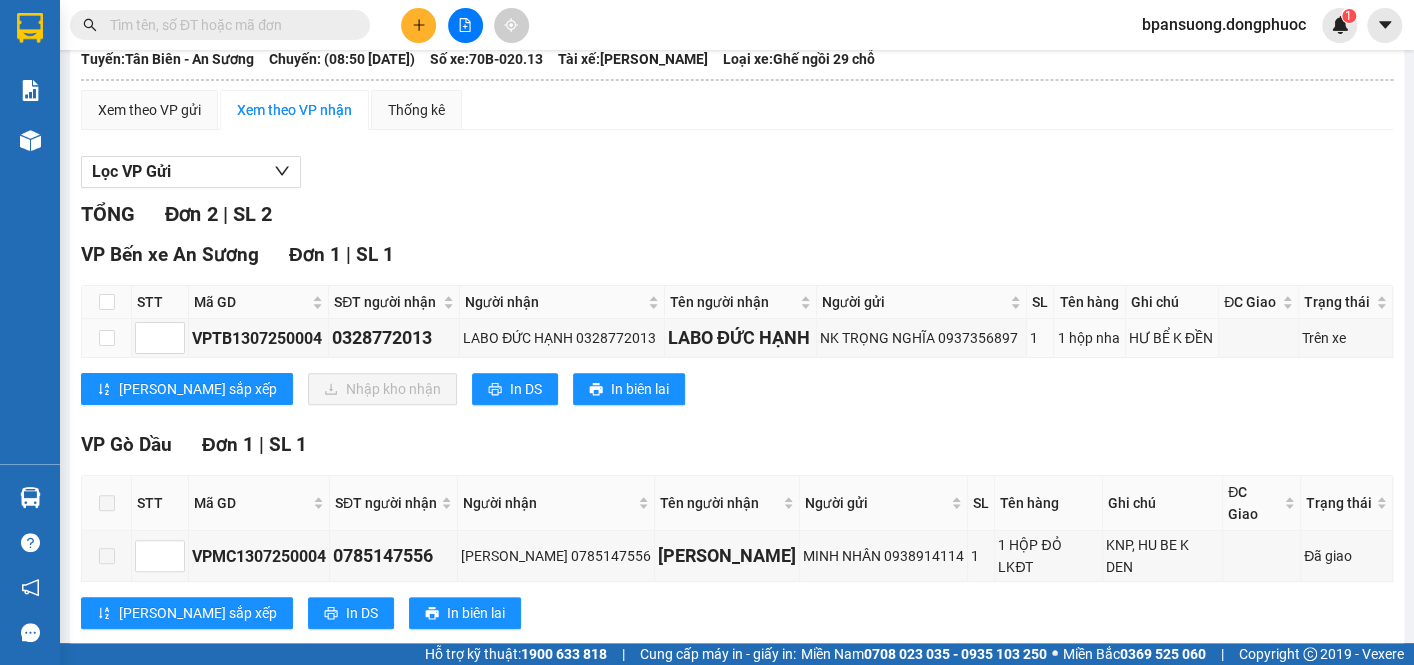 scroll, scrollTop: 140, scrollLeft: 0, axis: vertical 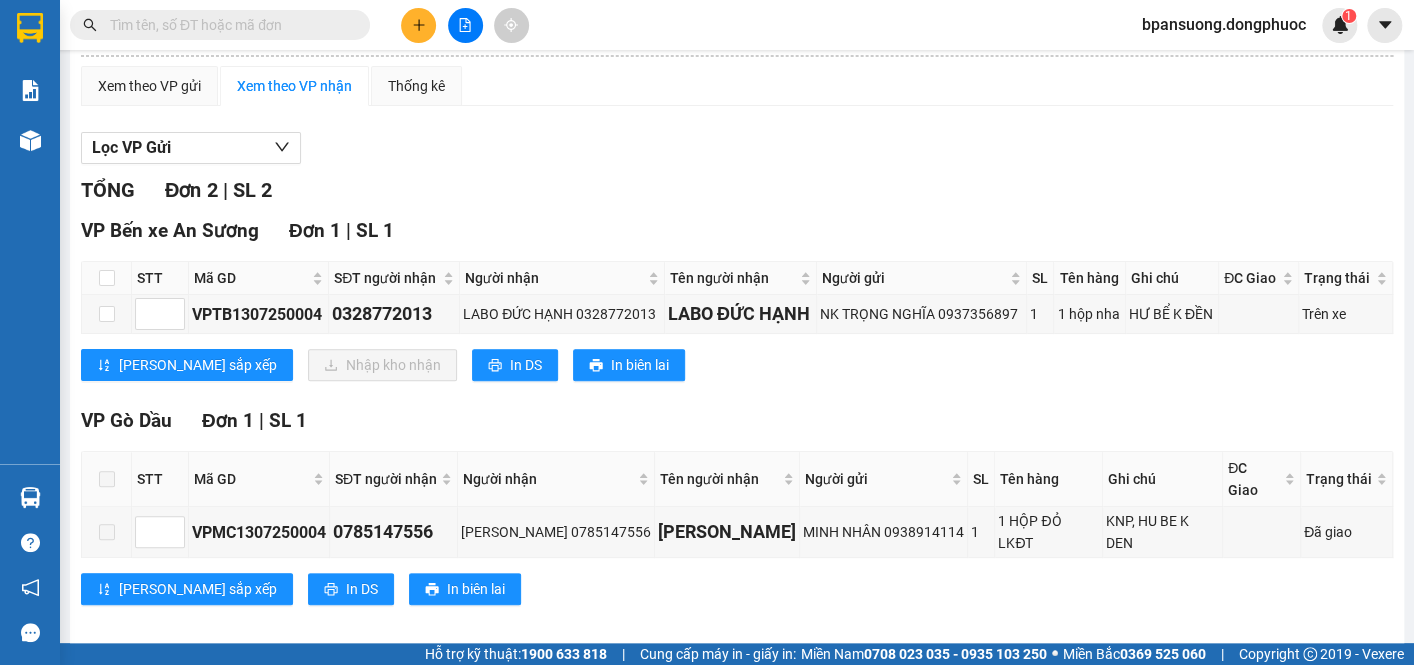 click at bounding box center (228, 25) 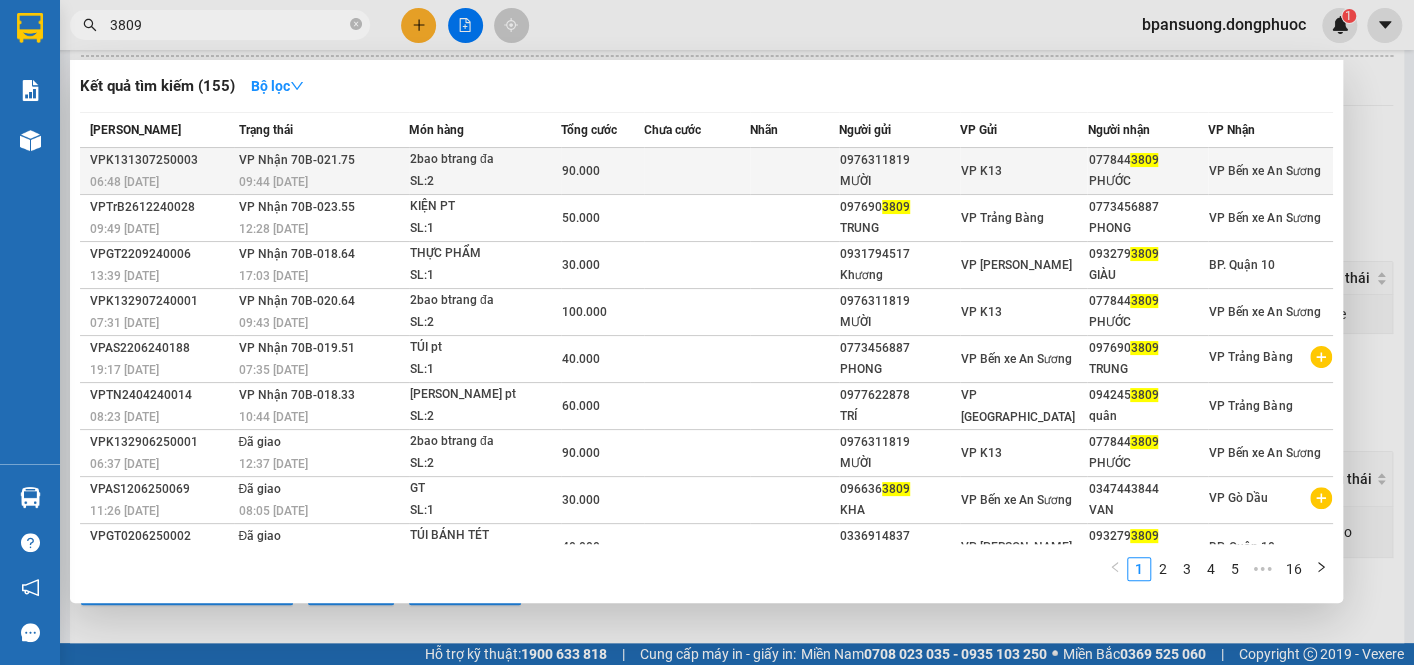 type on "3809" 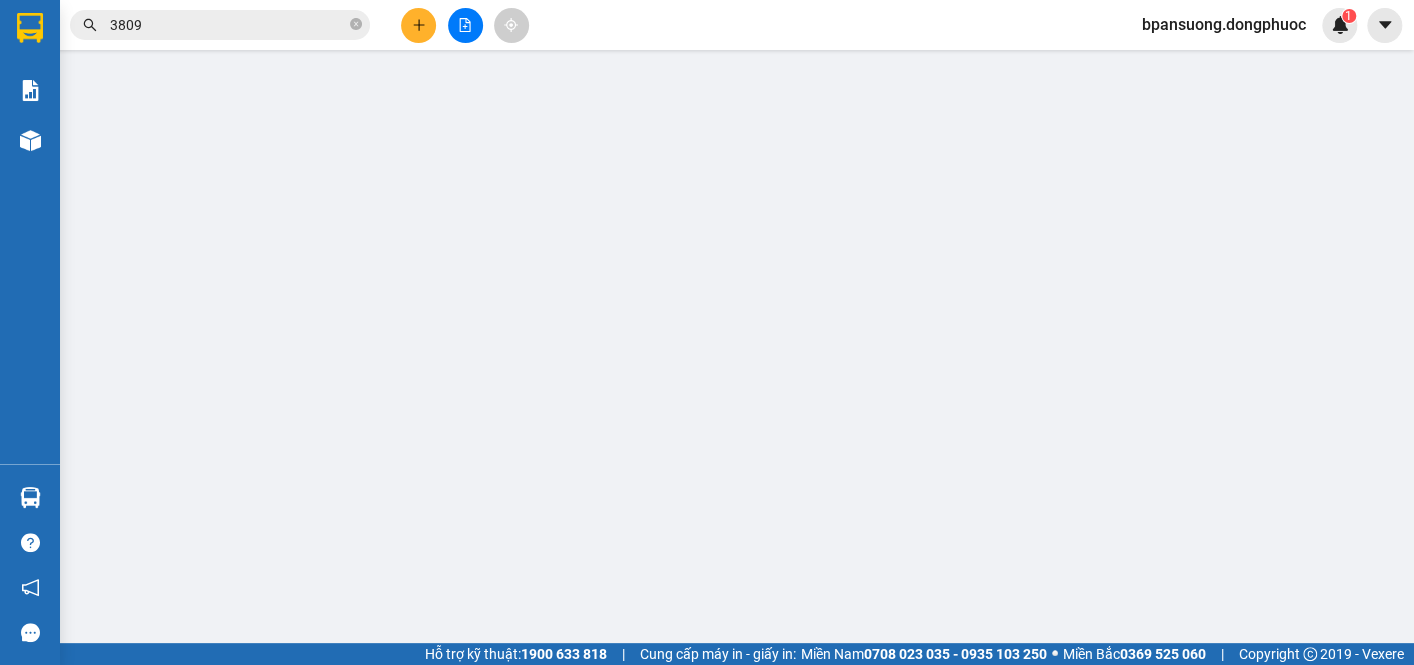 scroll, scrollTop: 0, scrollLeft: 0, axis: both 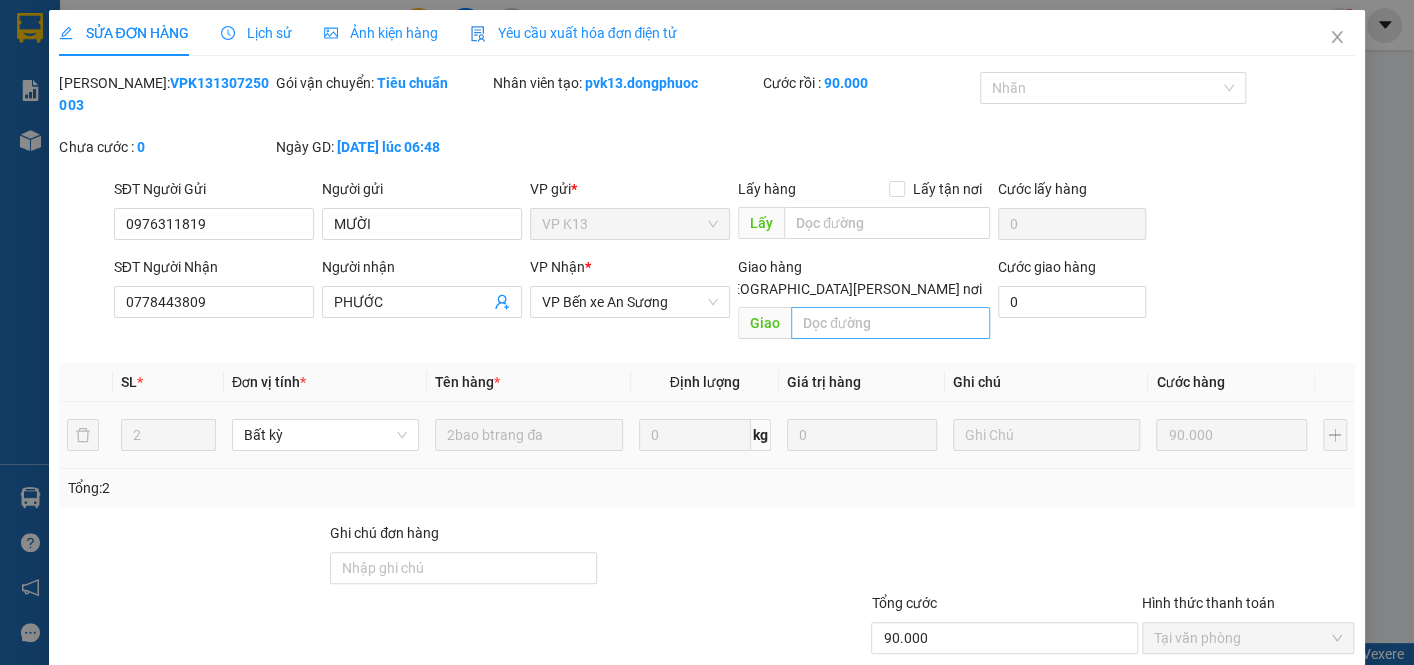 type on "0976311819" 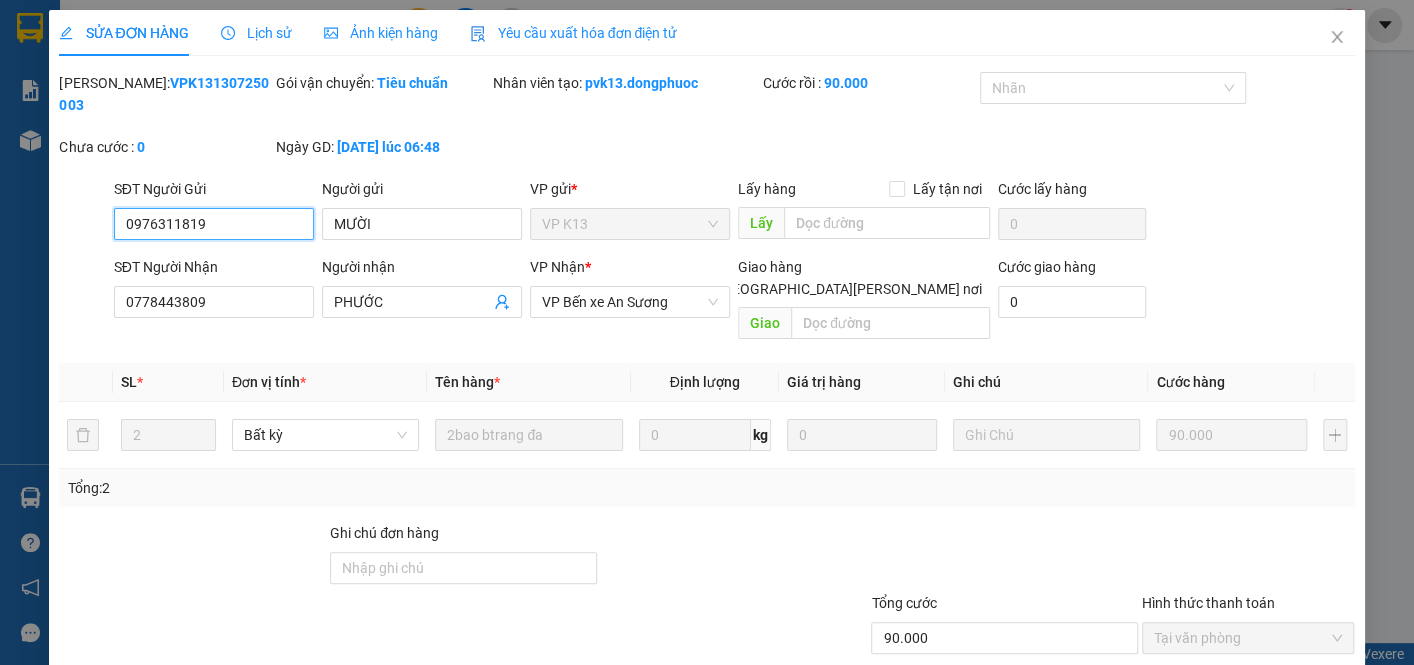 scroll, scrollTop: 76, scrollLeft: 0, axis: vertical 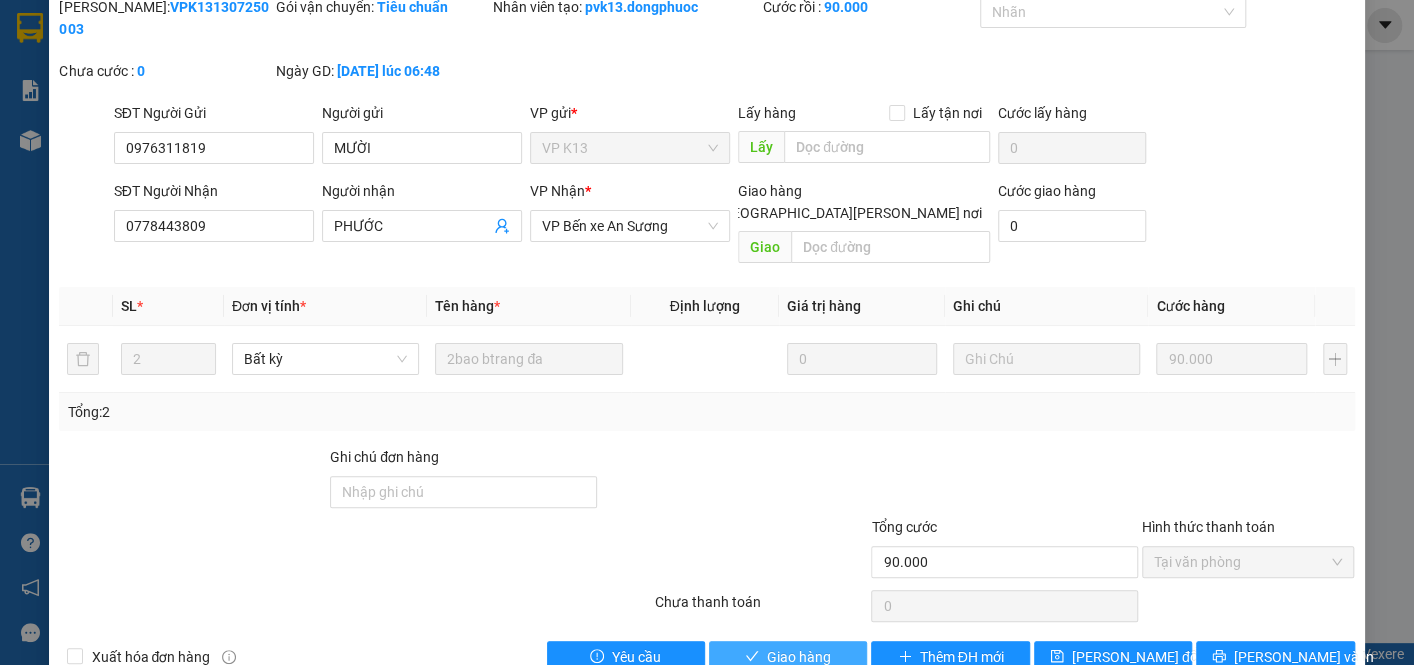 click on "Giao hàng" at bounding box center (799, 657) 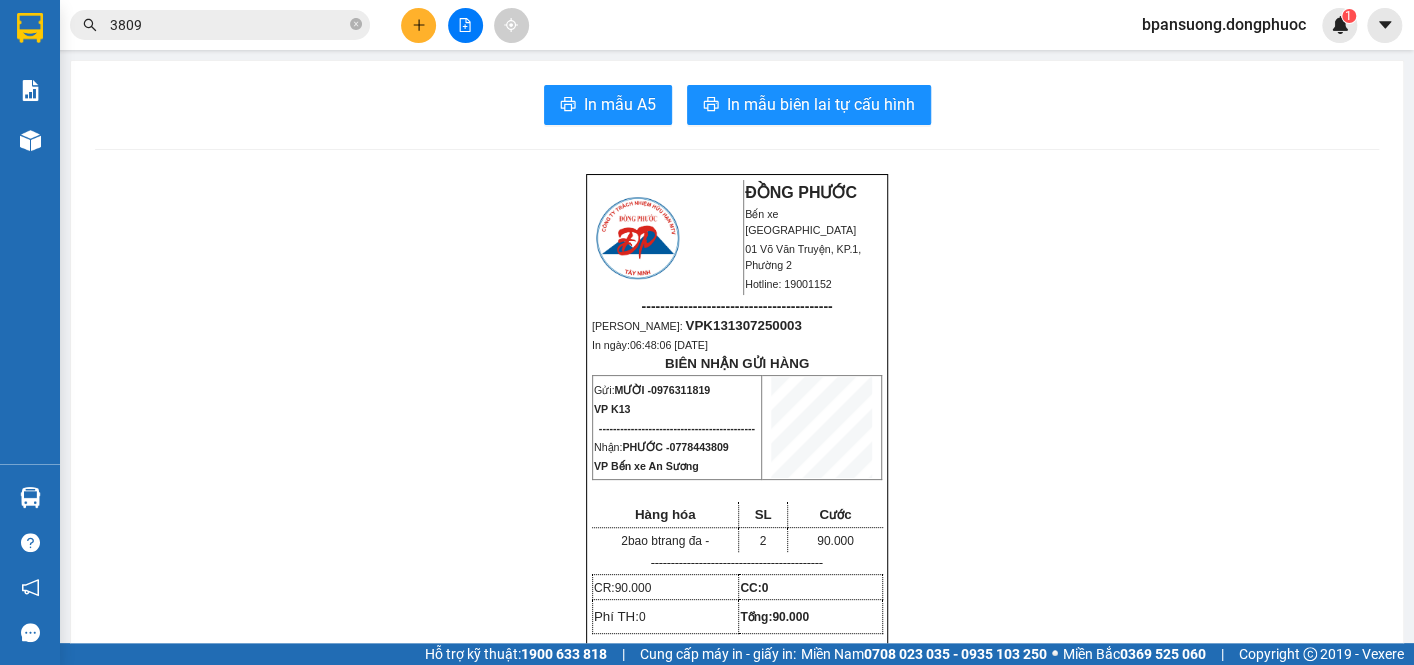 click on "3809" at bounding box center (228, 25) 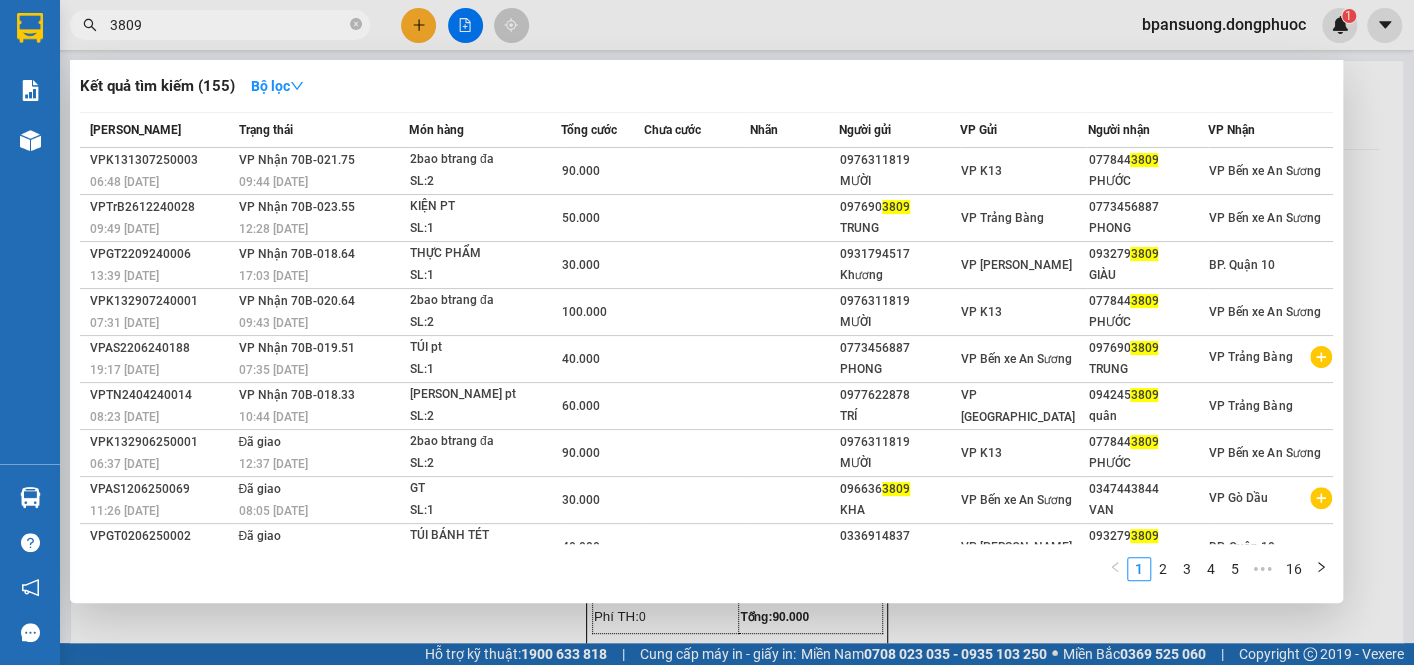 click on "3809" at bounding box center [228, 25] 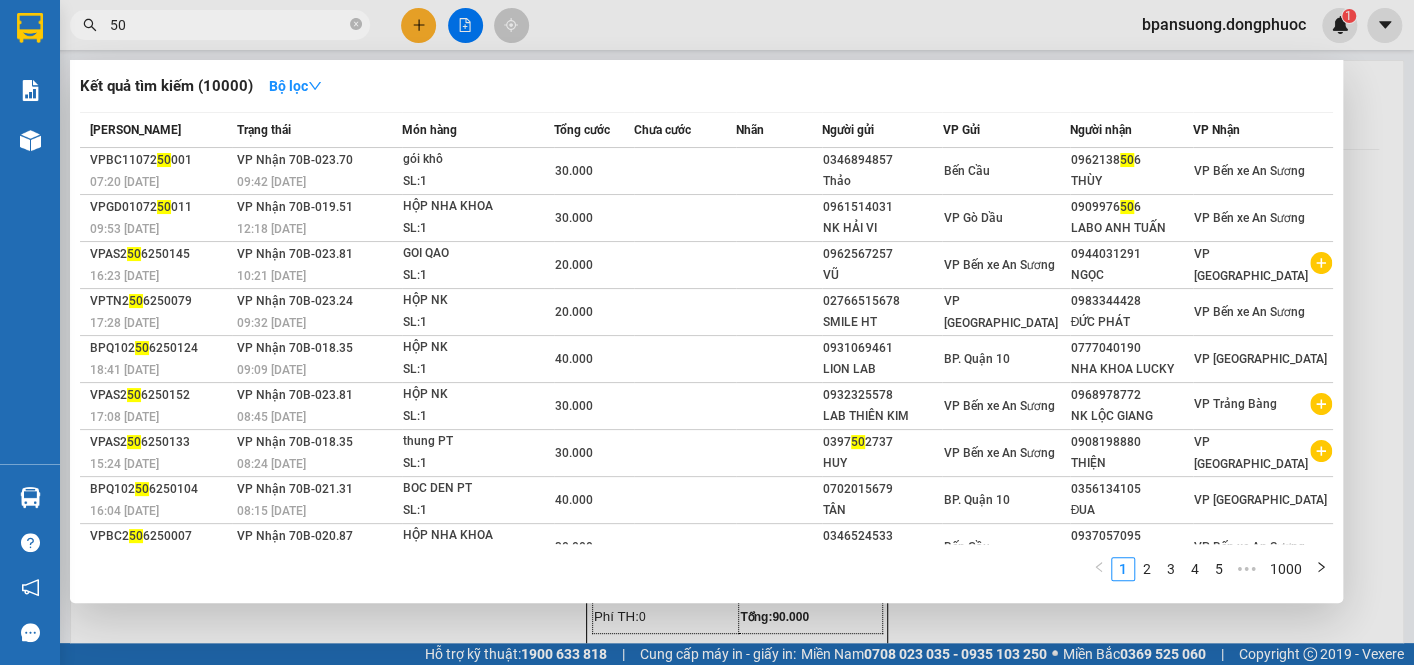 type on "5" 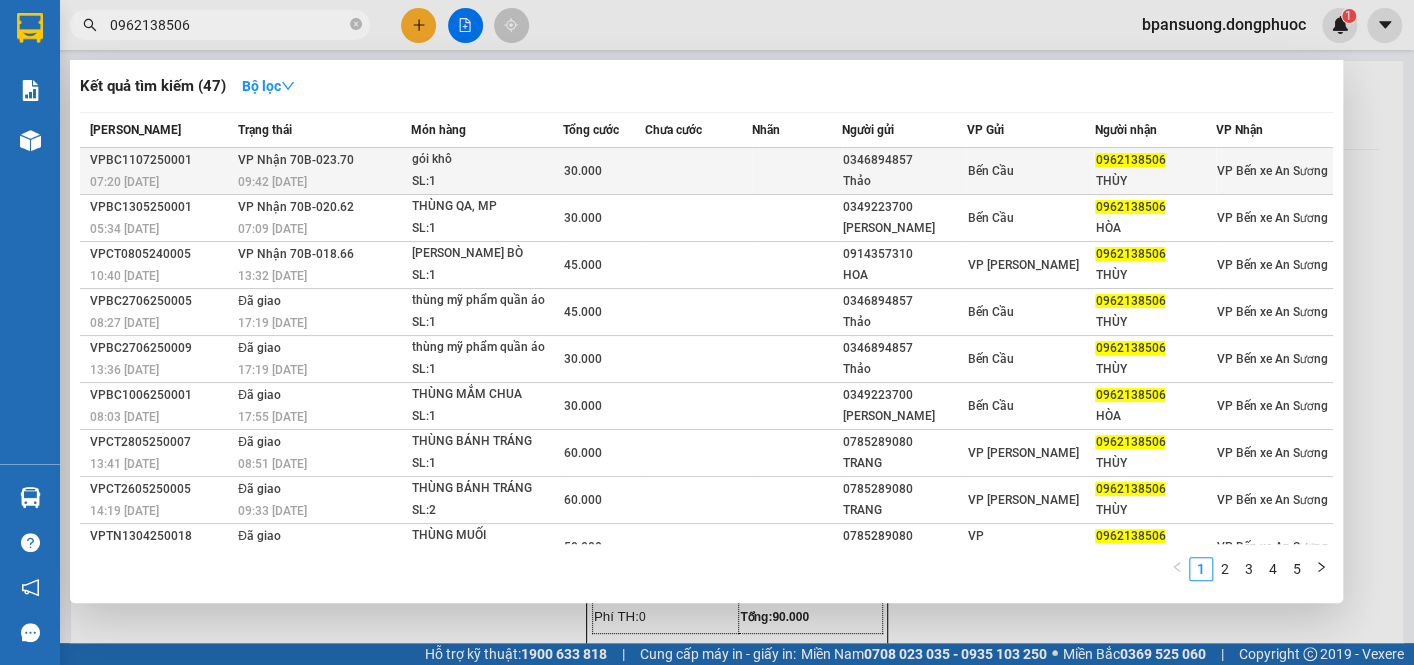 type on "0962138506" 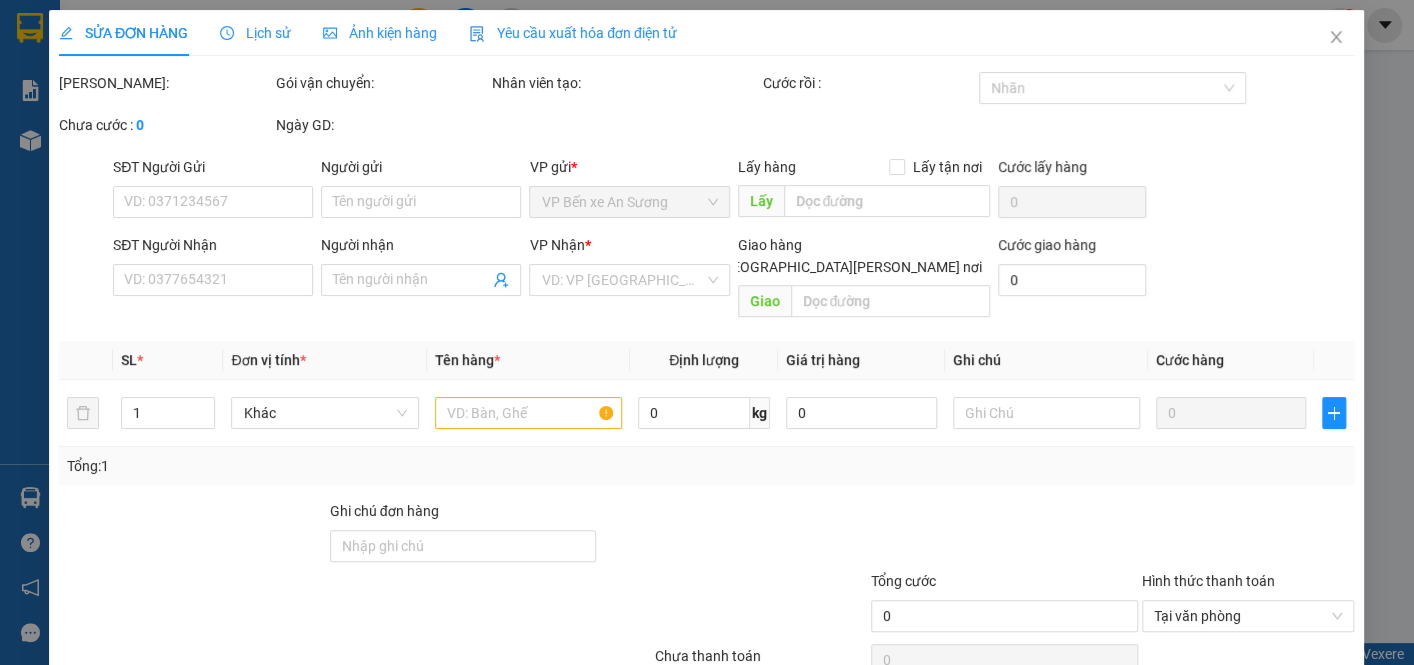 type on "0346894857" 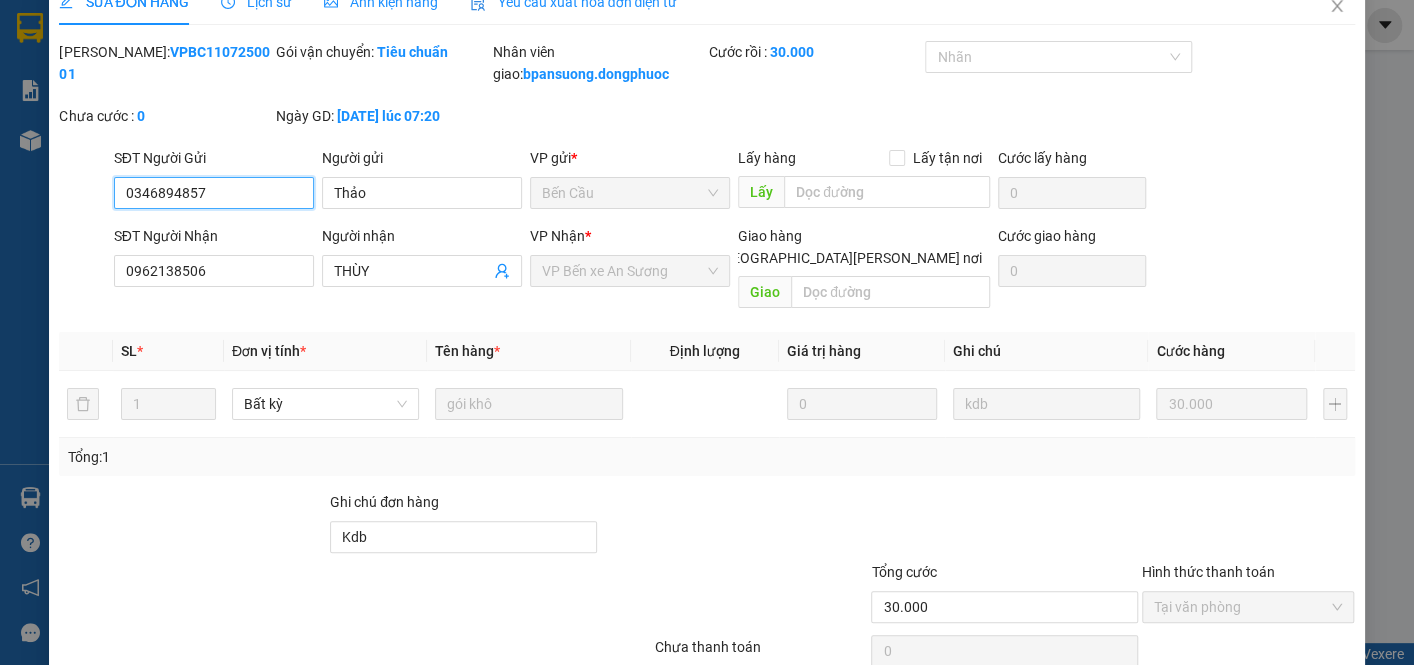 scroll, scrollTop: 0, scrollLeft: 0, axis: both 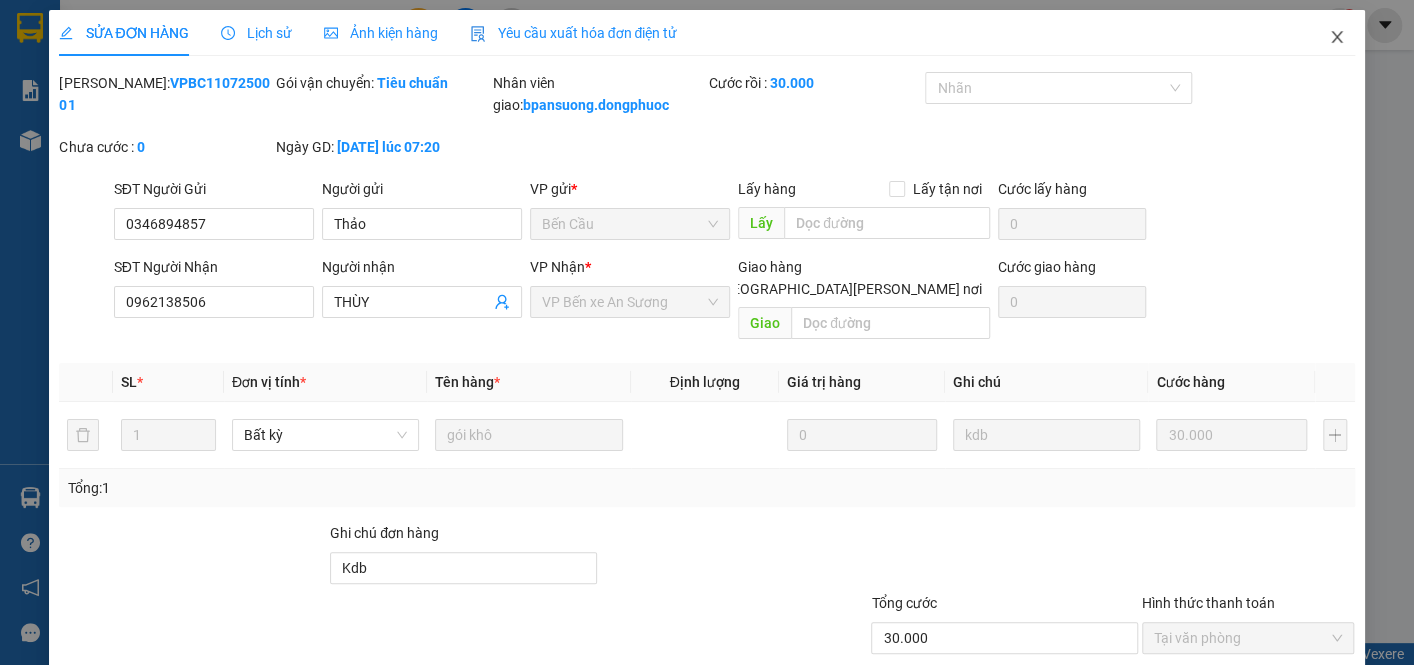 click 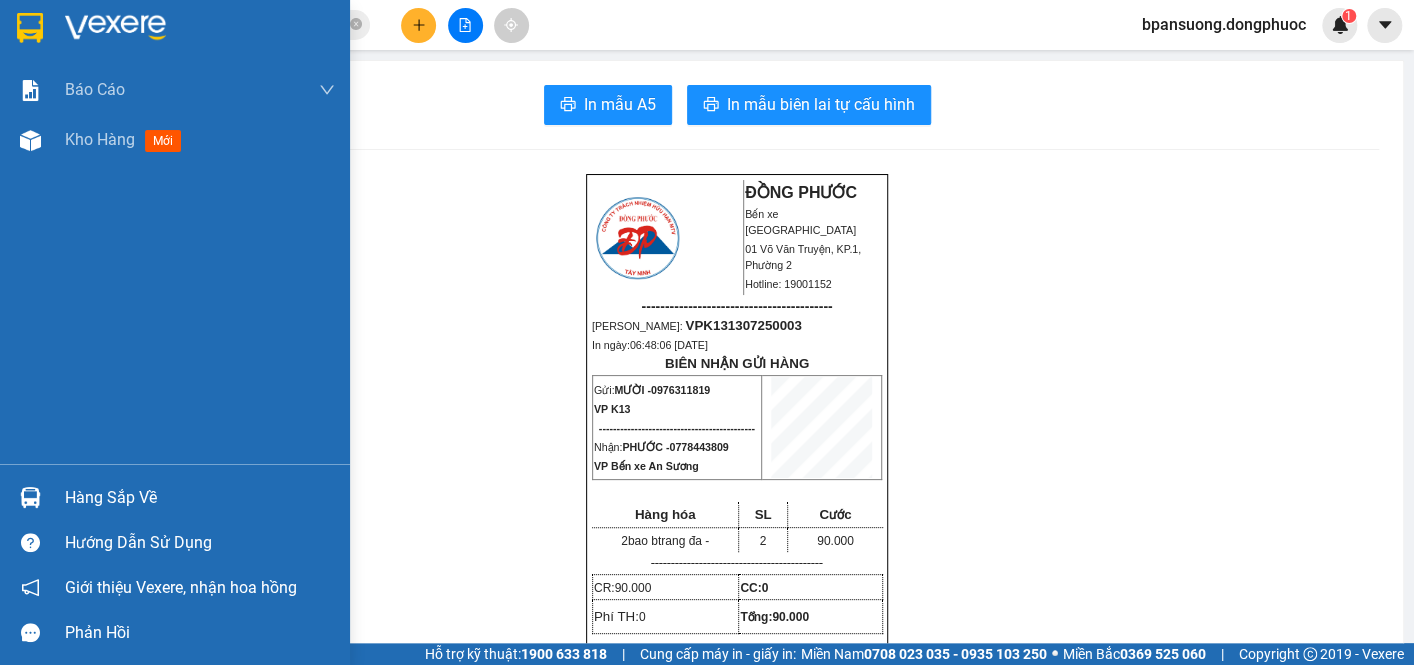 click at bounding box center [30, 497] 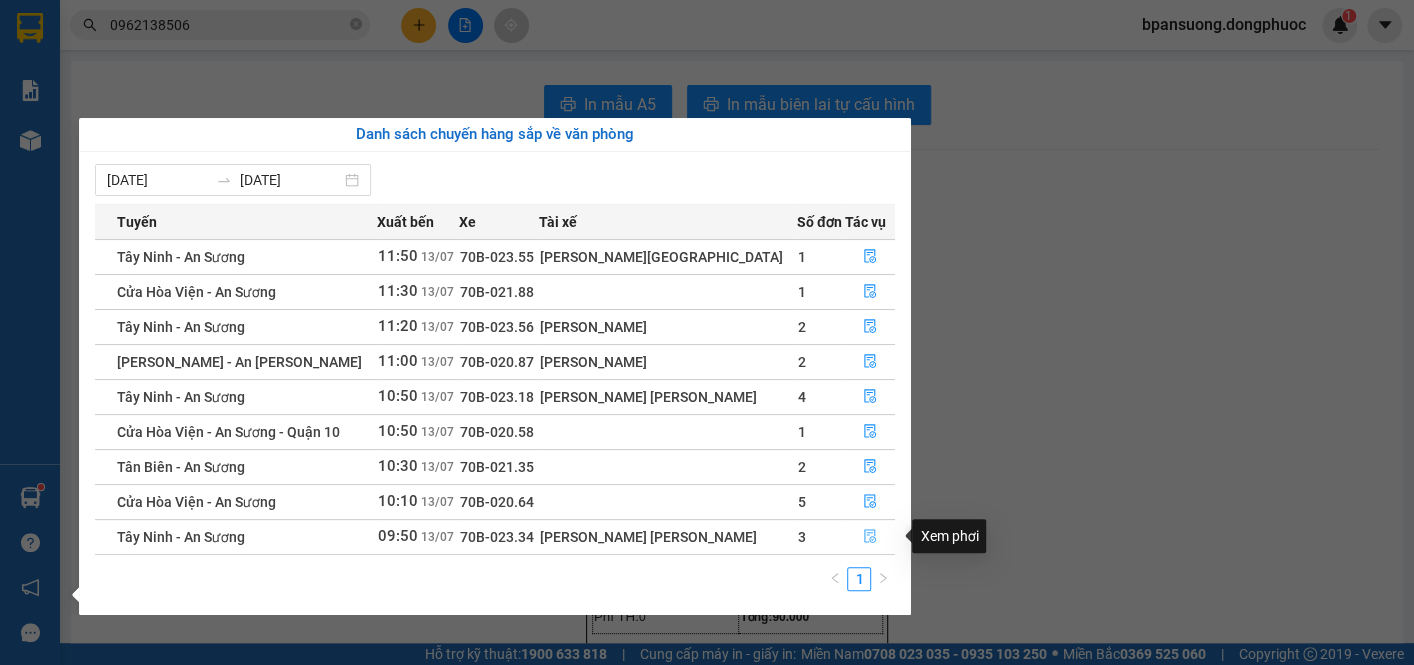 click at bounding box center [870, 537] 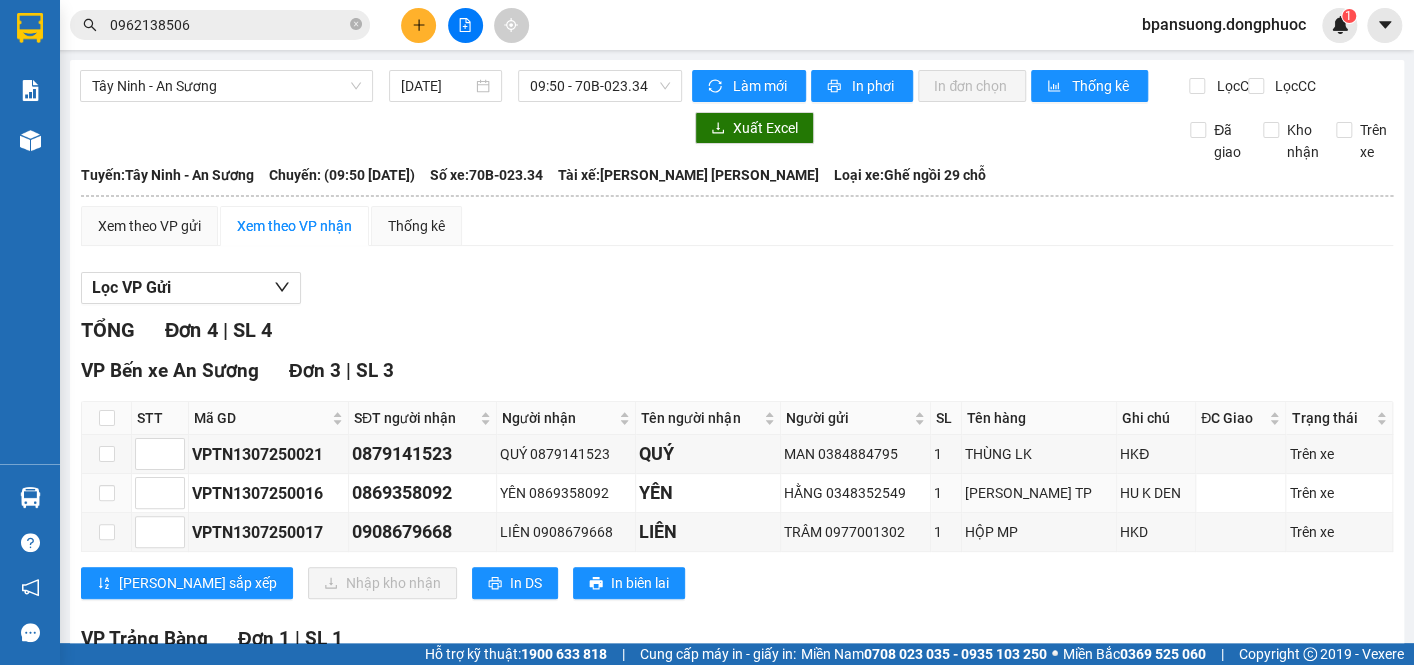 scroll, scrollTop: 181, scrollLeft: 0, axis: vertical 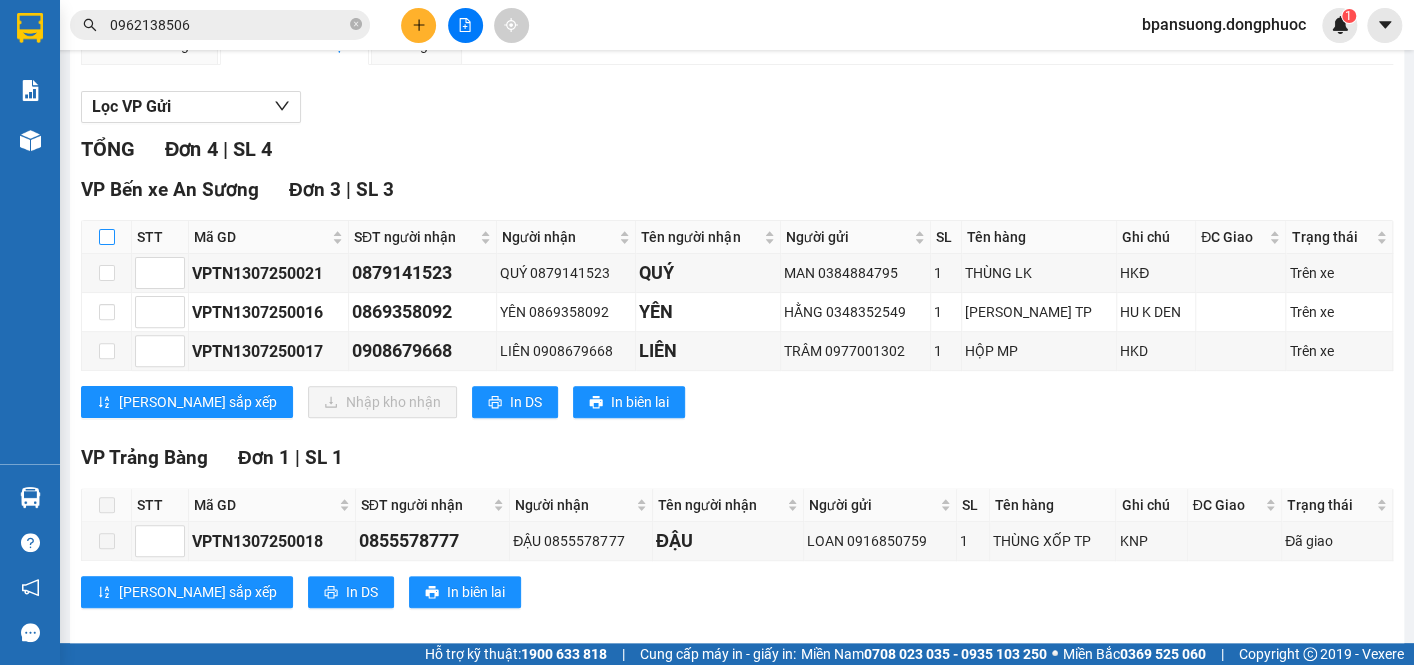click at bounding box center [107, 237] 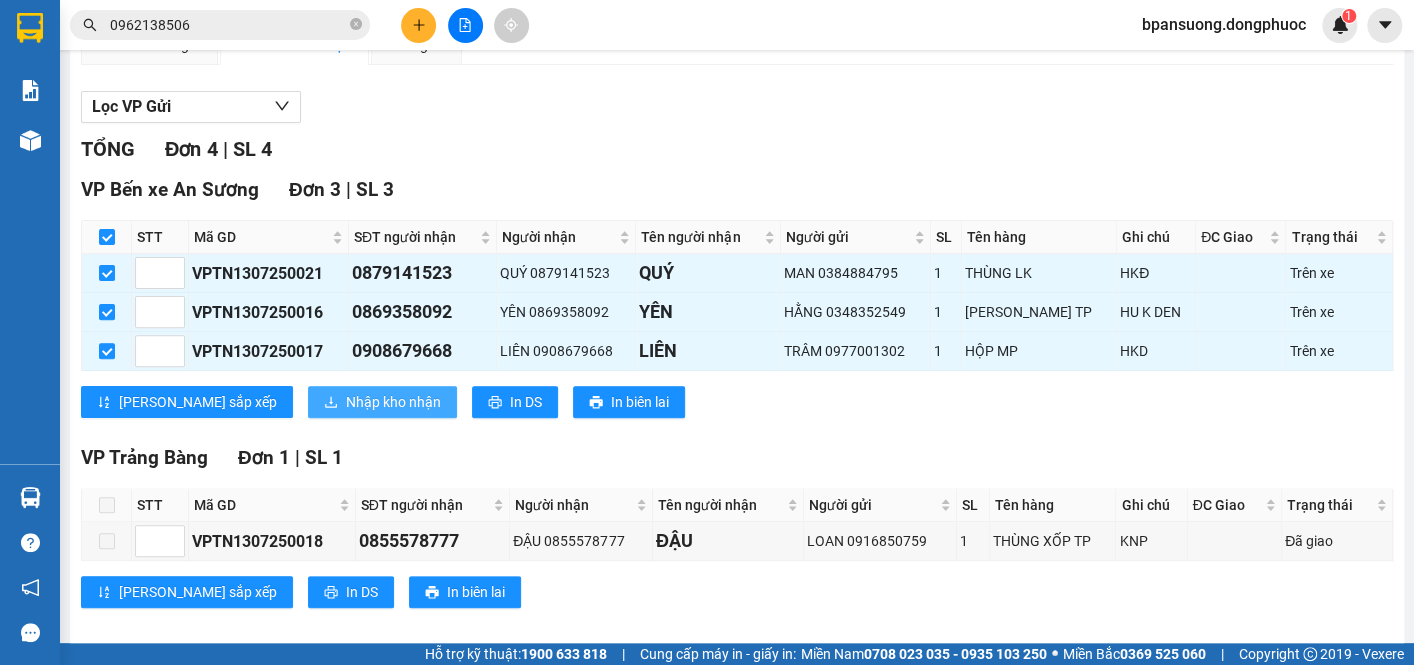 click on "Nhập kho nhận" at bounding box center [393, 402] 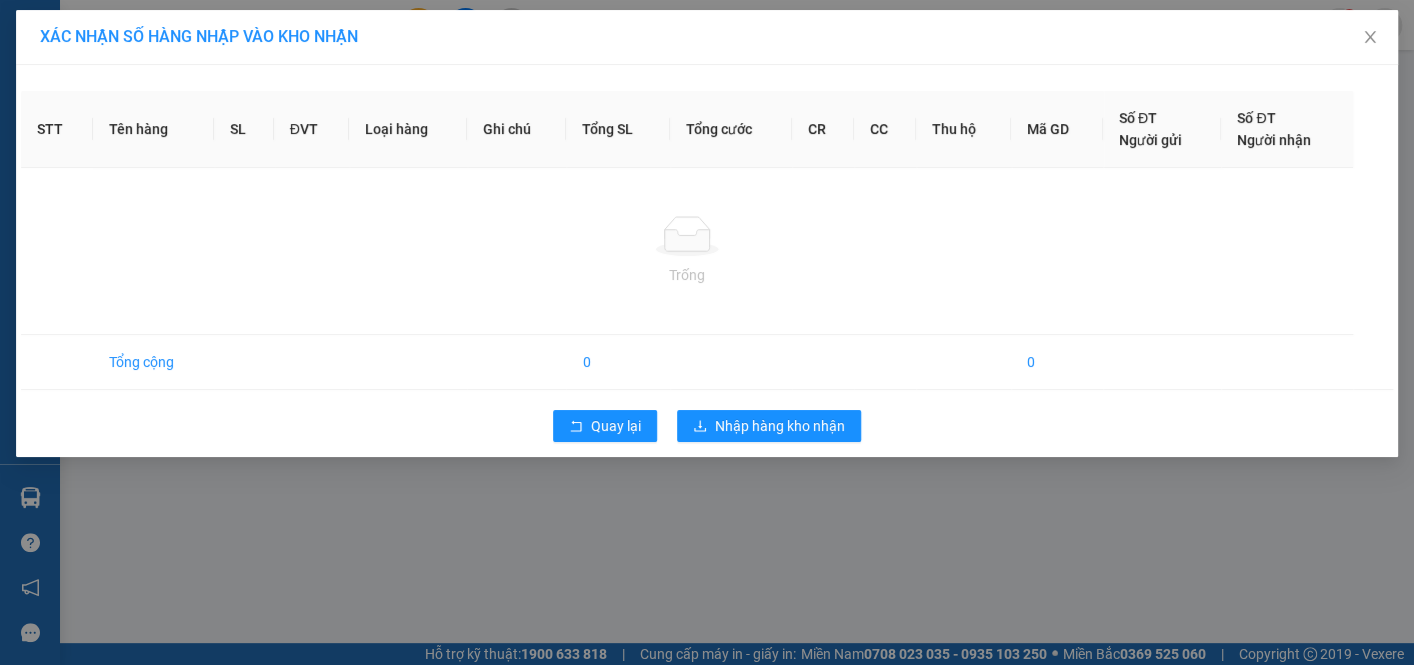 scroll, scrollTop: 0, scrollLeft: 0, axis: both 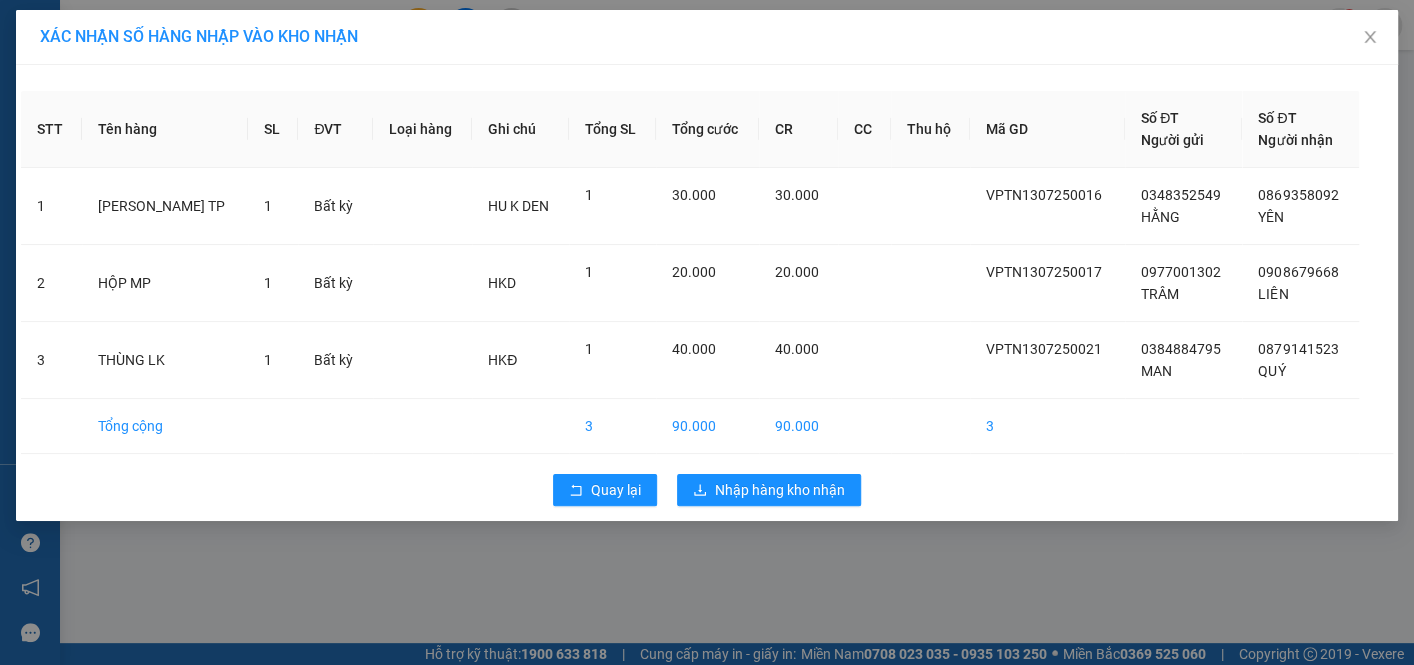 click on "XÁC [PERSON_NAME] SỐ HÀNG NHẬP VÀO [PERSON_NAME] STT Tên hàng SL ĐVT [PERSON_NAME] hàng Ghi [PERSON_NAME] [PERSON_NAME] cước CR CC Thu hộ Mã GD Số ĐT Người gửi Số ĐT Người [PERSON_NAME] 1 [PERSON_NAME] TP 1 Bất kỳ HU K DEN 1 30.000 30.000 VPTN1307250016 0348352549 HẰNG 0869358092 YÊN 2 HỘP MP 1 Bất kỳ HKD 1 20.000 20.000 VPTN1307250017 0977001302 TRÂM  0908679668 LIÊN 3 [PERSON_NAME] 1 Bất kỳ HKĐ 1 40.000 40.000 VPTN1307250021 0384884795 MAN 0879141523 [PERSON_NAME] cộng 3 90.000 90.000 3 [PERSON_NAME] Nhập hàng [PERSON_NAME]" at bounding box center (707, 332) 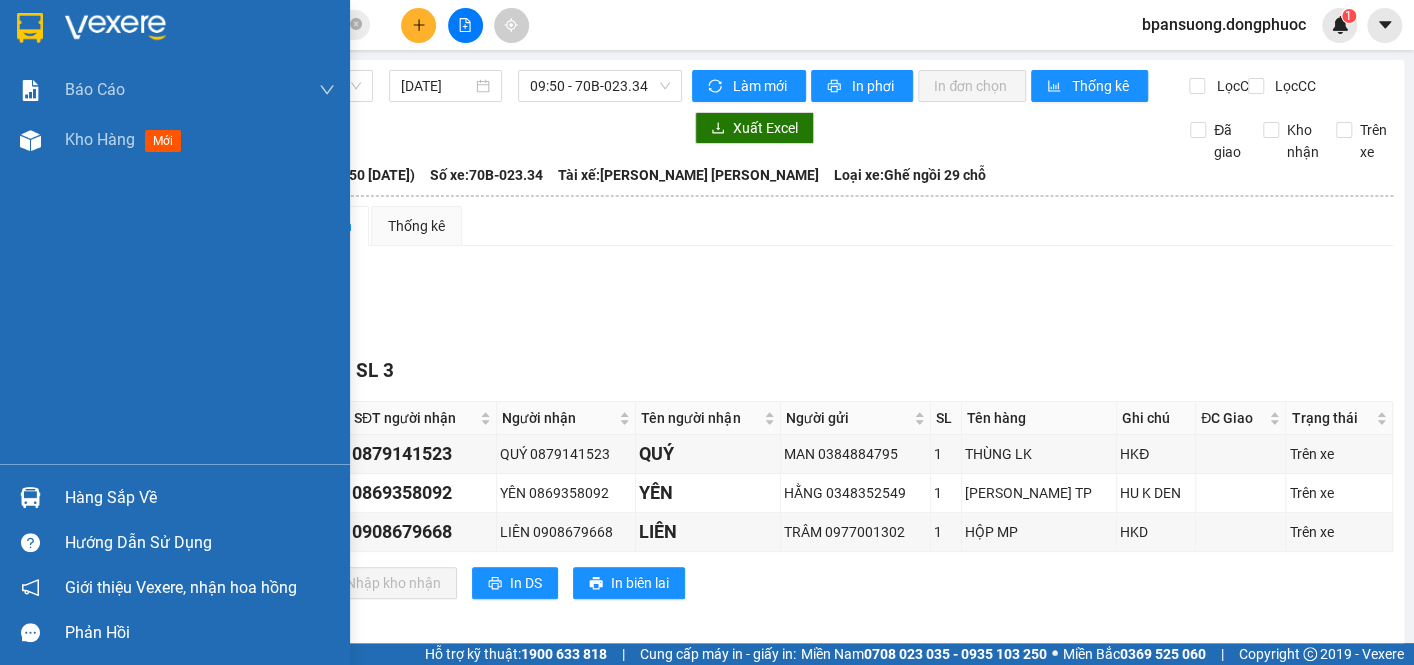 click at bounding box center [30, 497] 